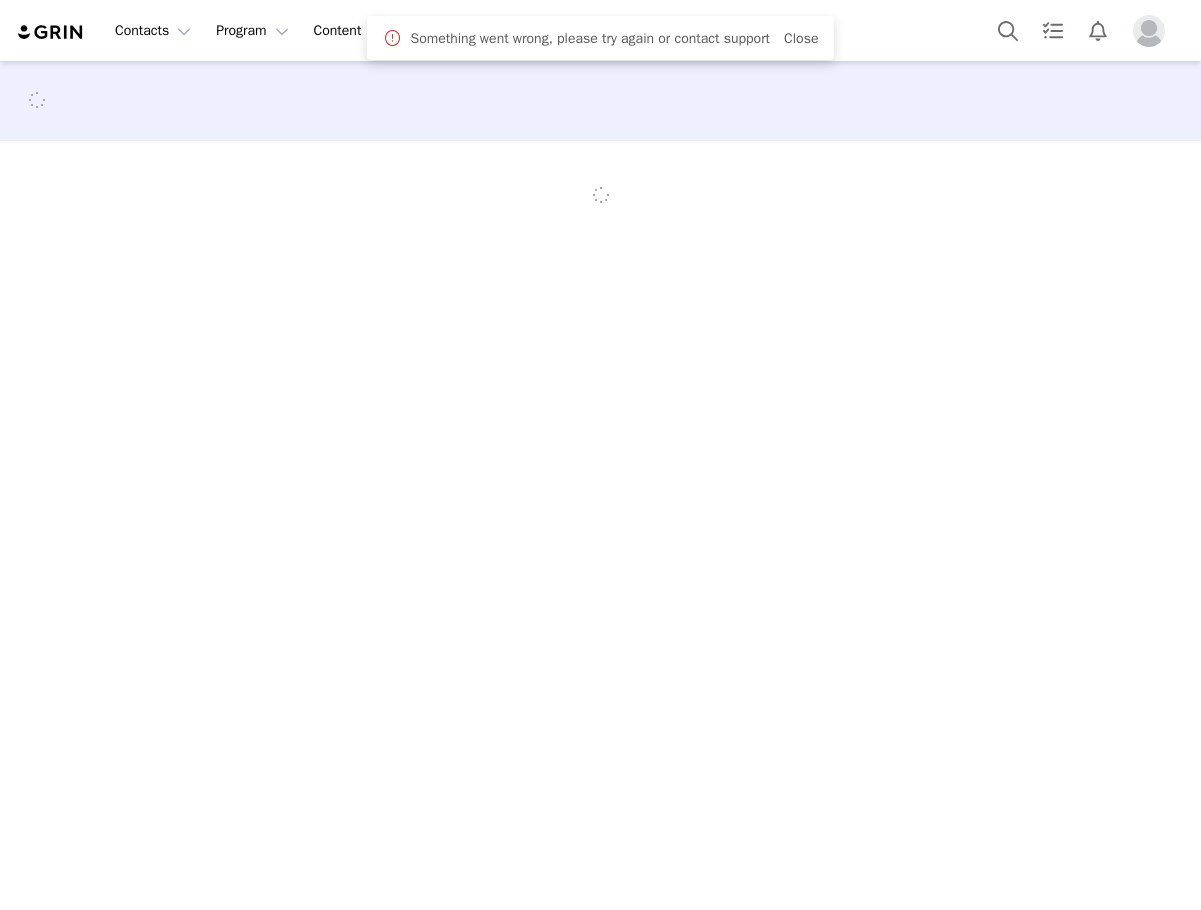 scroll, scrollTop: 0, scrollLeft: 0, axis: both 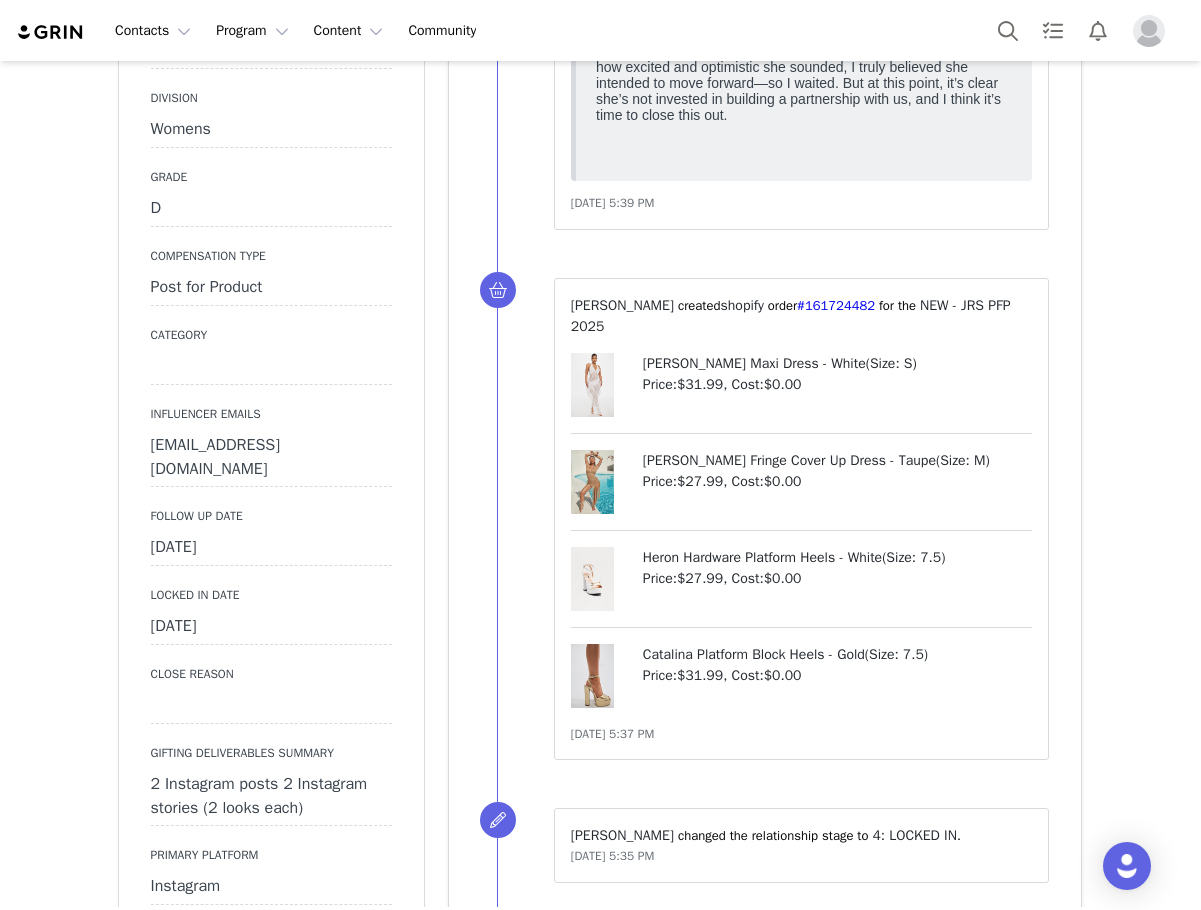click on "[DATE]" at bounding box center (271, 548) 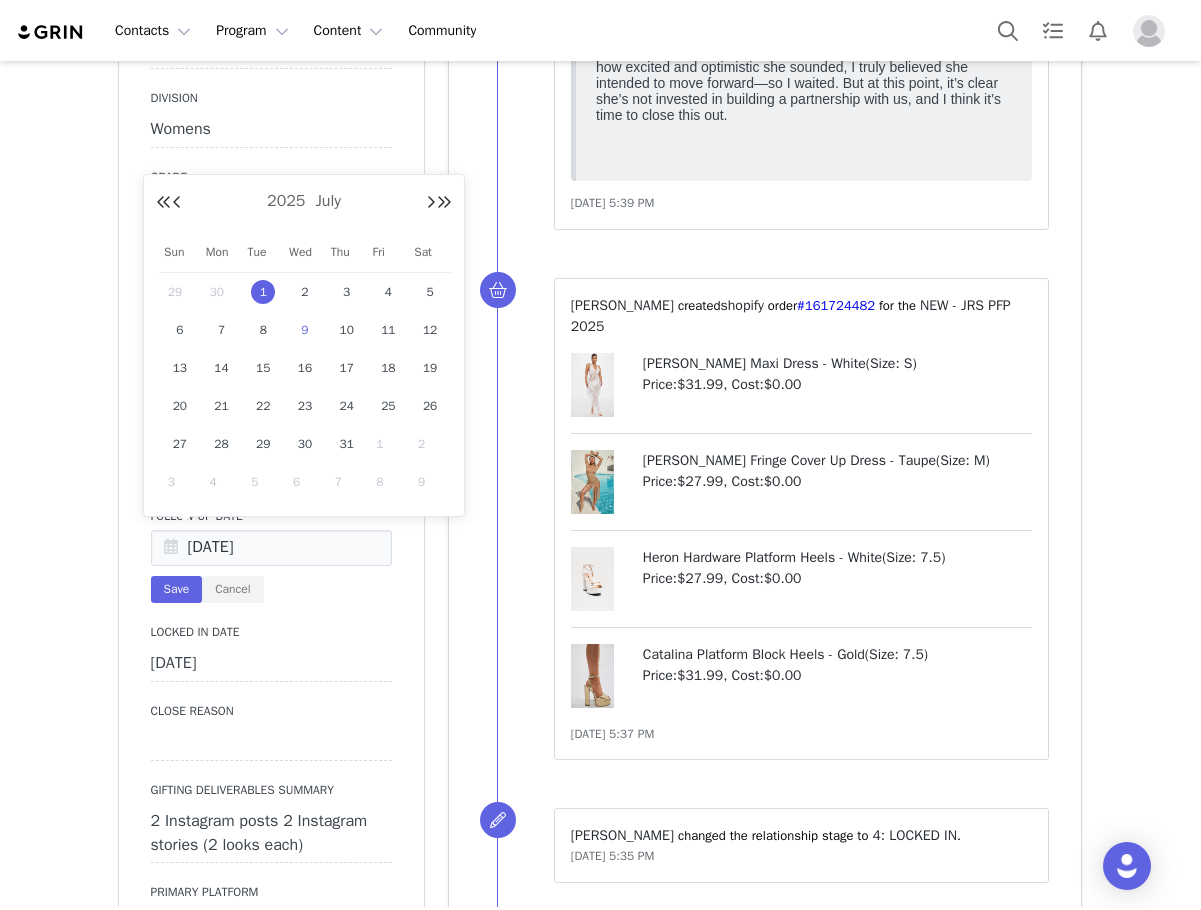 click on "9" at bounding box center (305, 330) 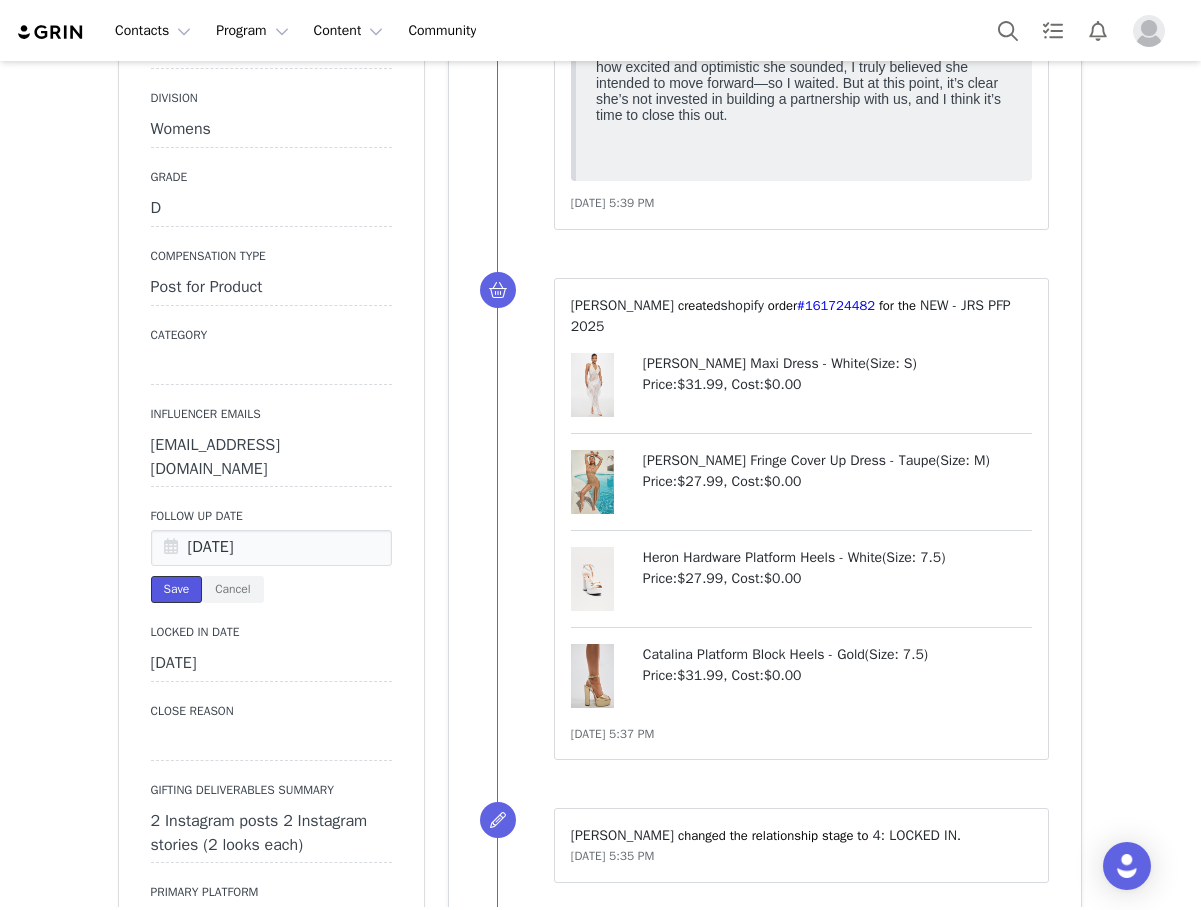 click on "Save" at bounding box center (177, 589) 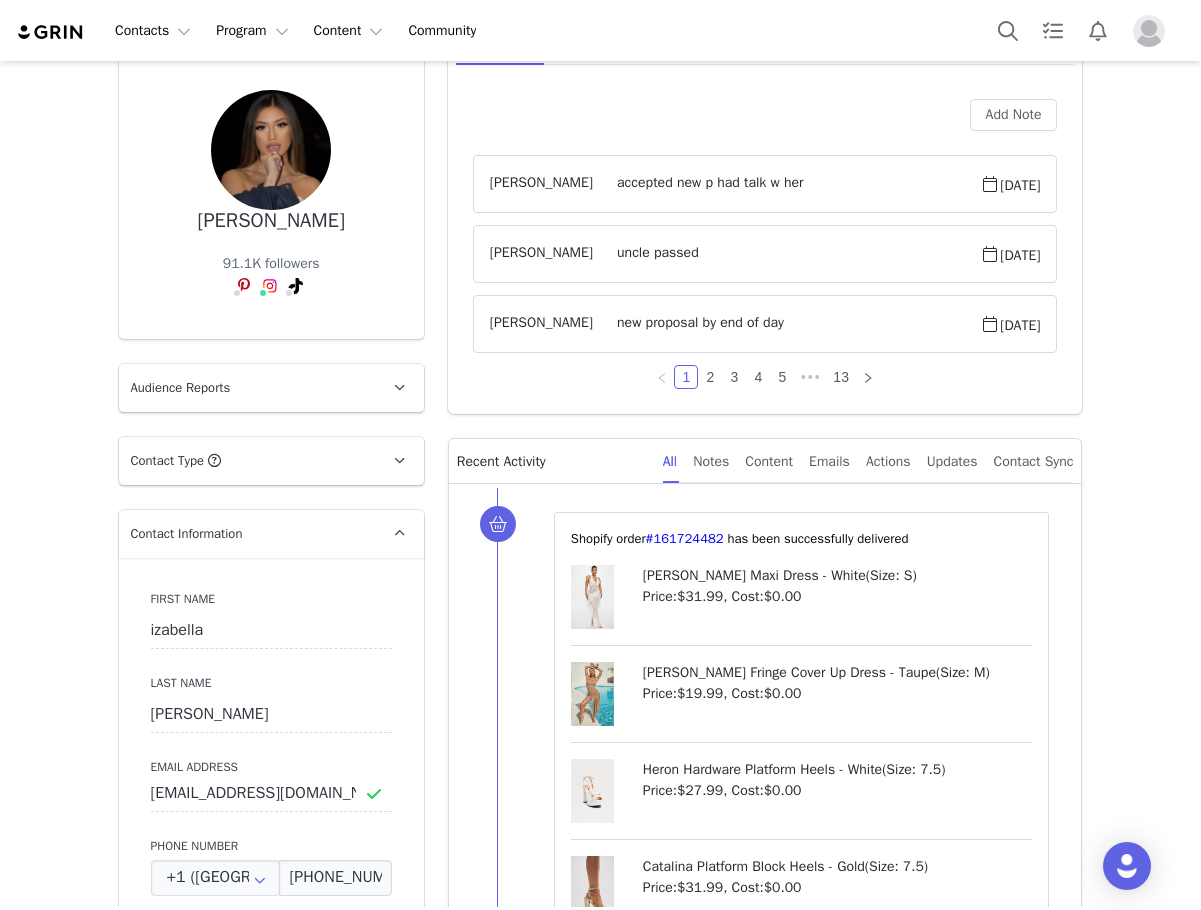 scroll, scrollTop: 0, scrollLeft: 0, axis: both 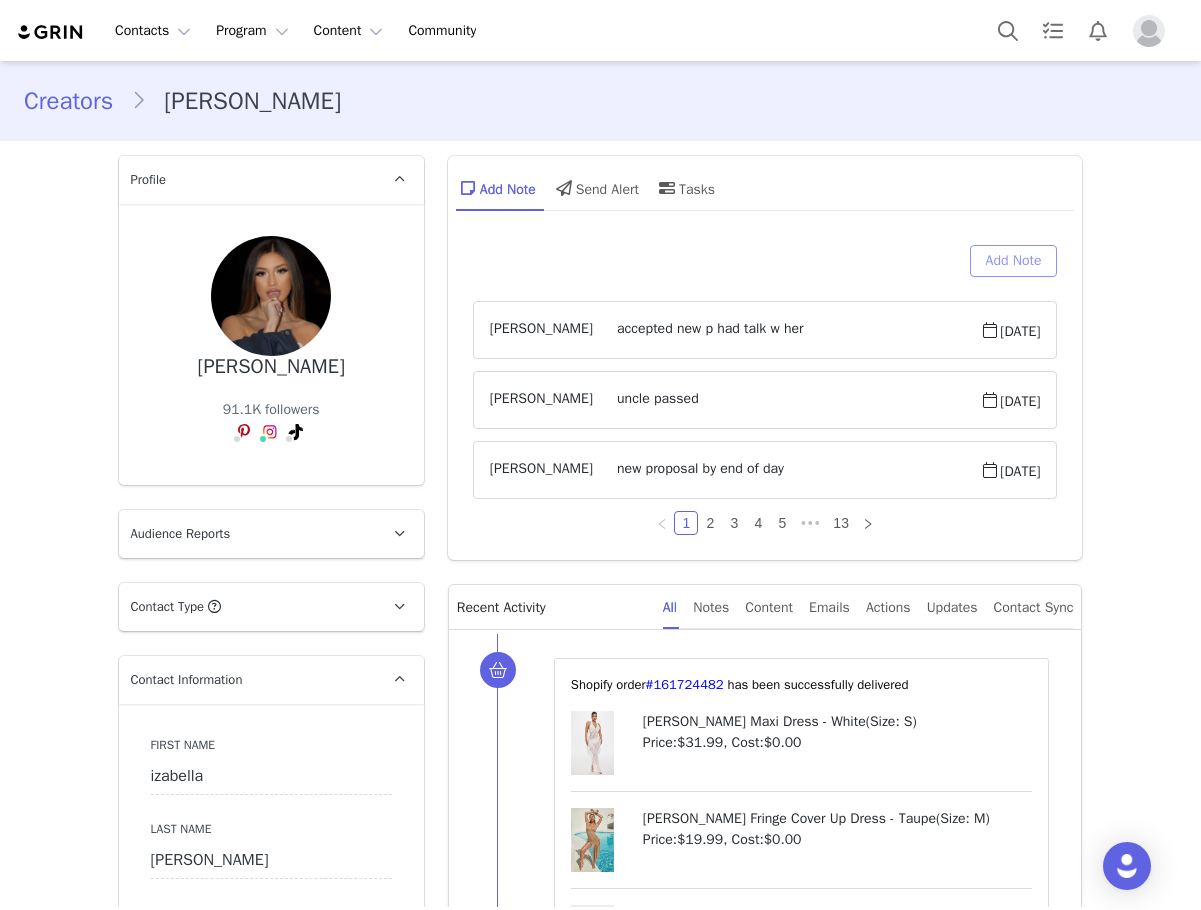 click on "Add Note" at bounding box center [1014, 261] 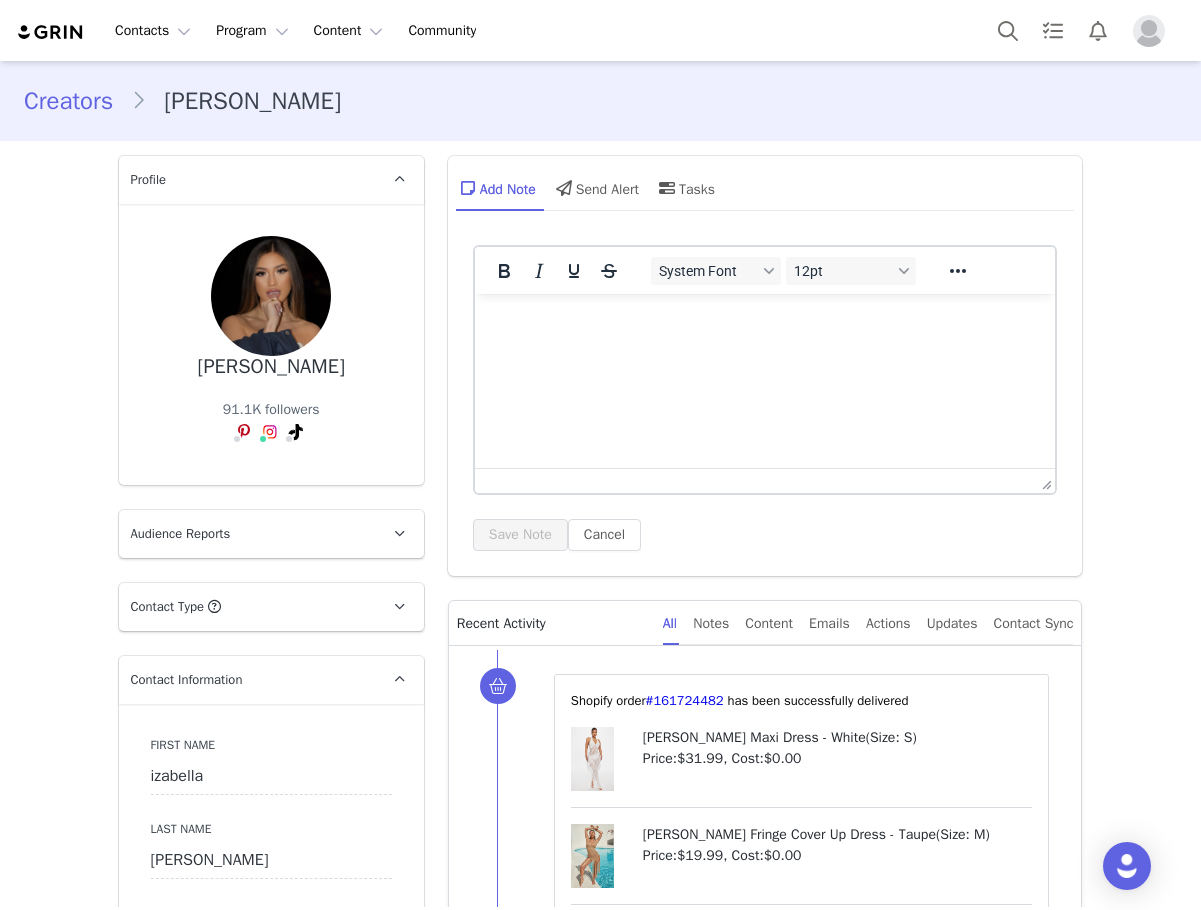scroll, scrollTop: 0, scrollLeft: 0, axis: both 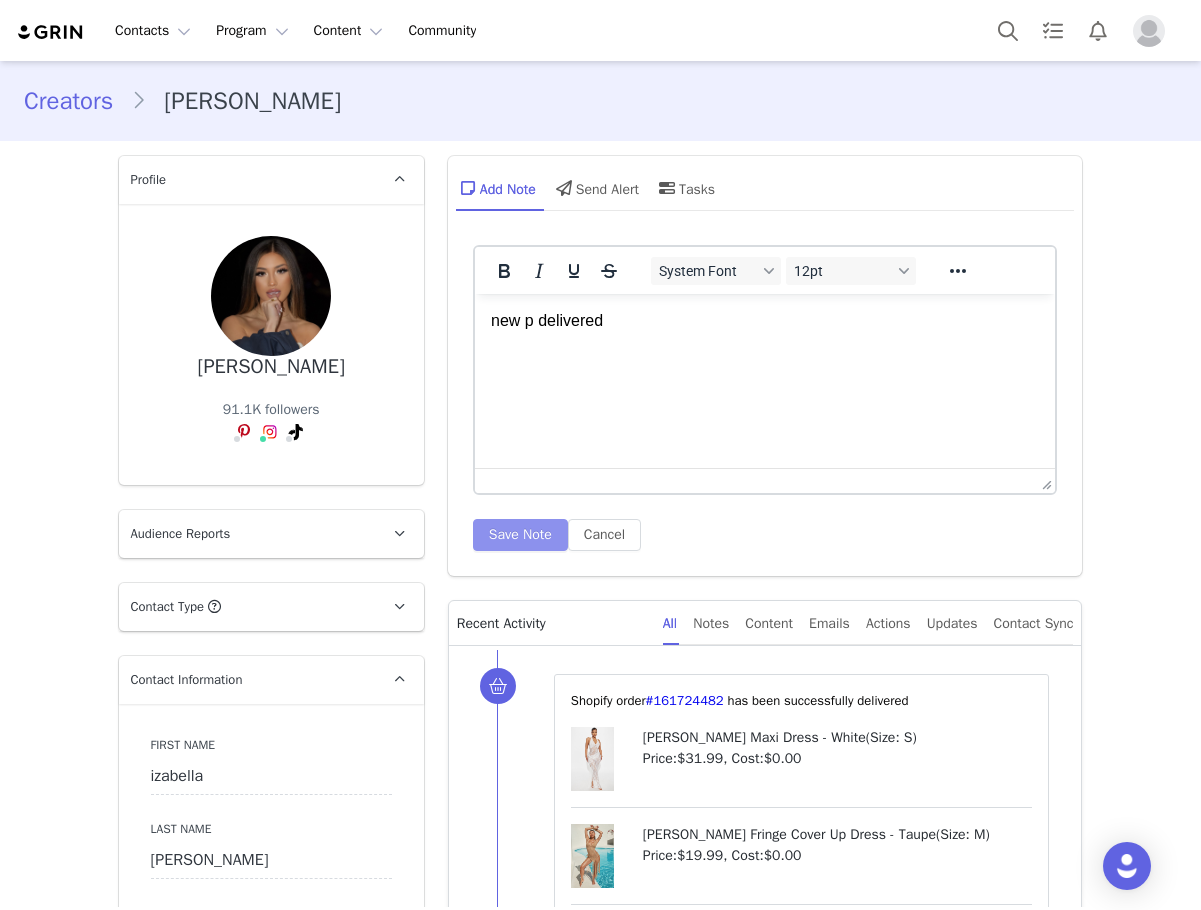click on "Save Note" at bounding box center [520, 535] 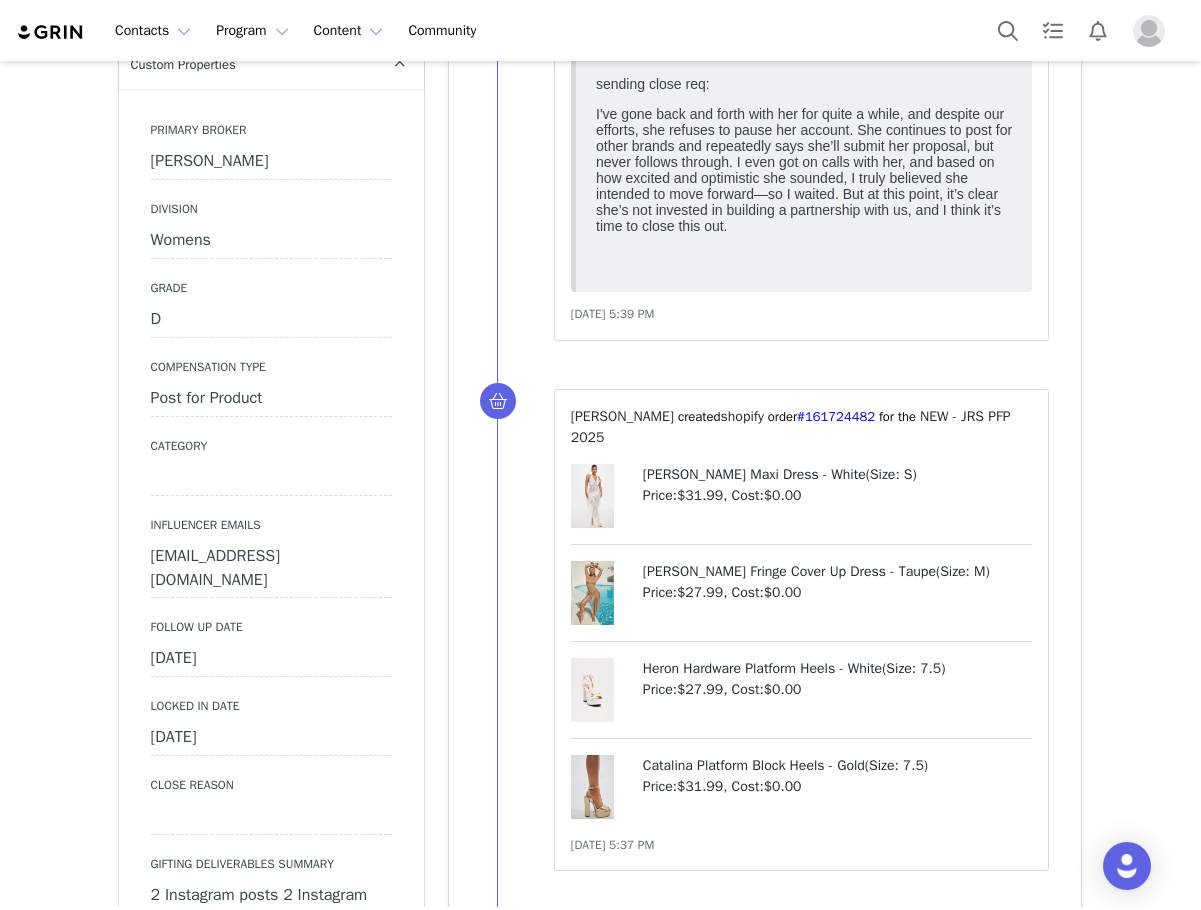 scroll, scrollTop: 1900, scrollLeft: 0, axis: vertical 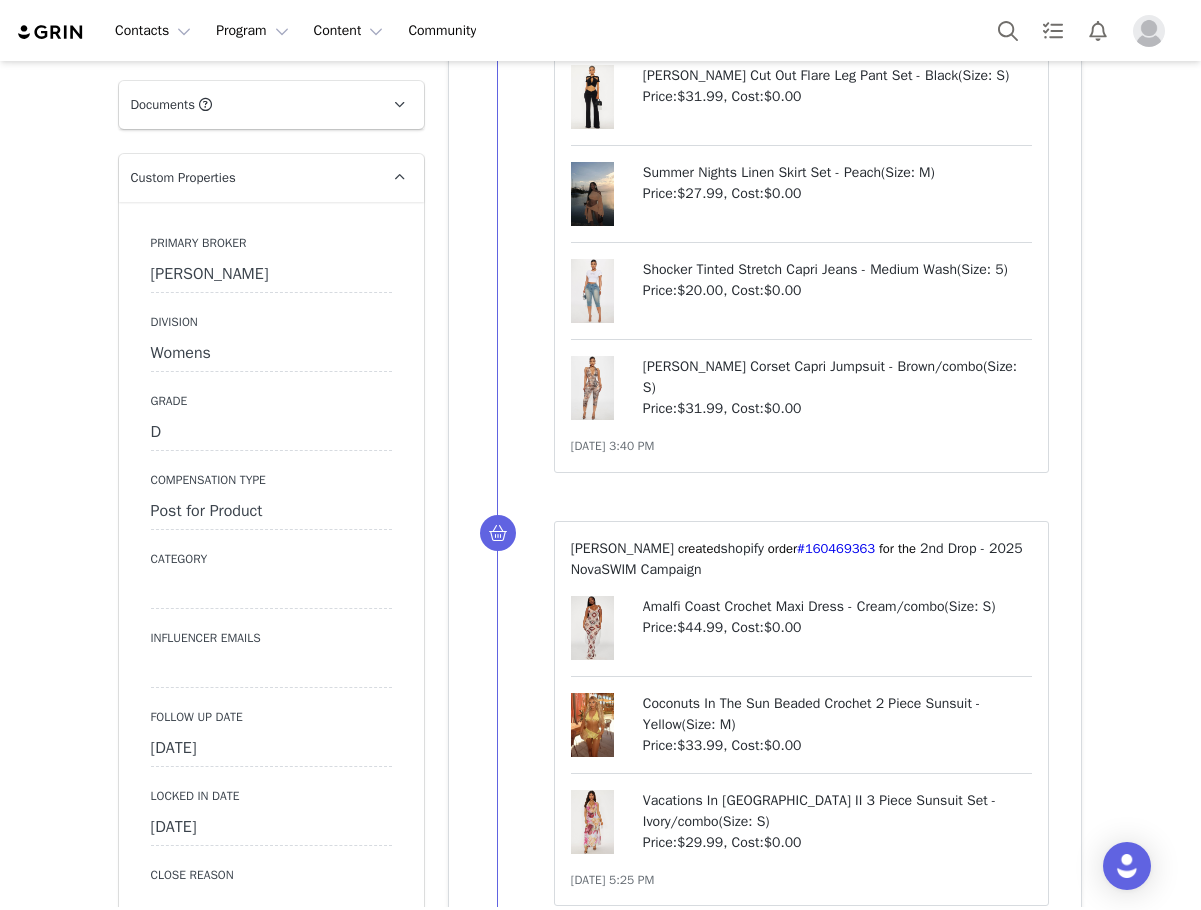 click on "[DATE]" at bounding box center [271, 749] 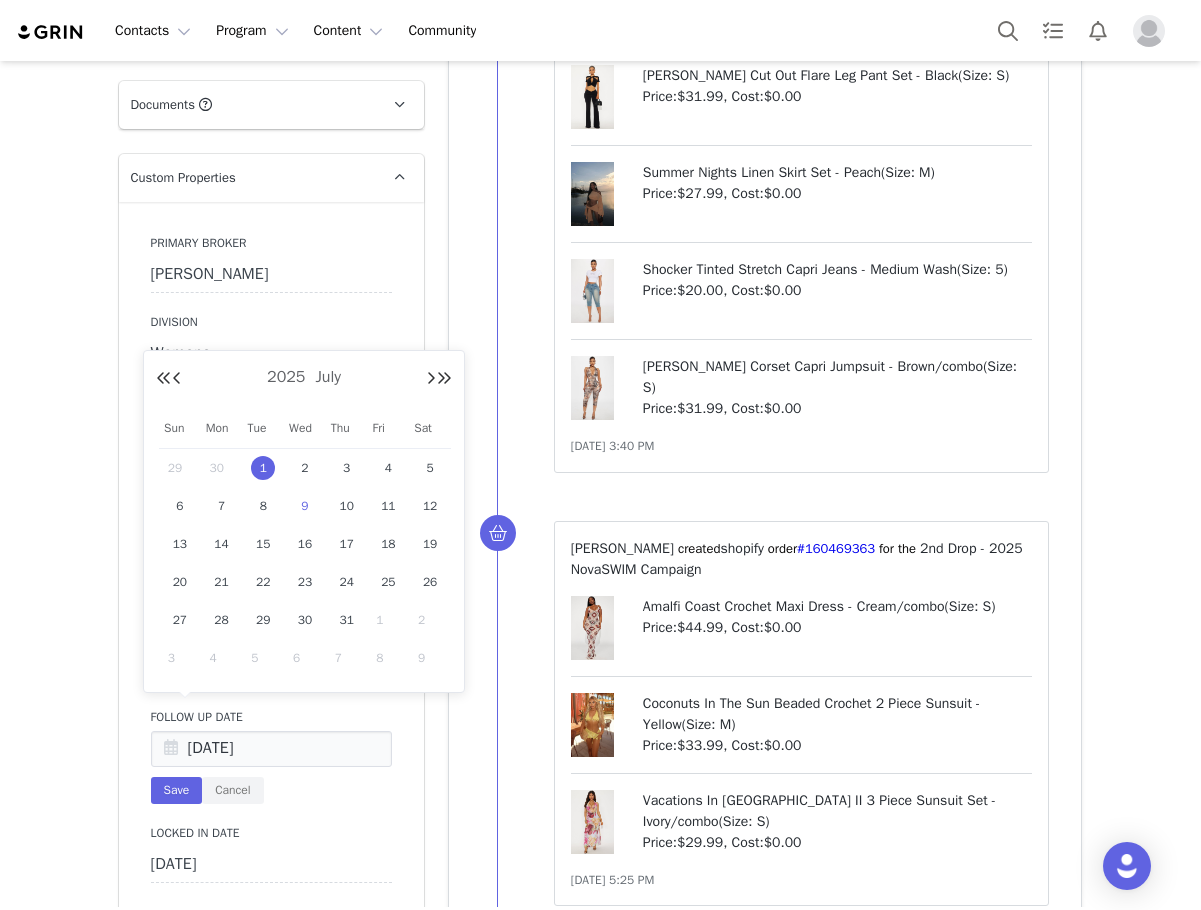 click on "9" at bounding box center (305, 506) 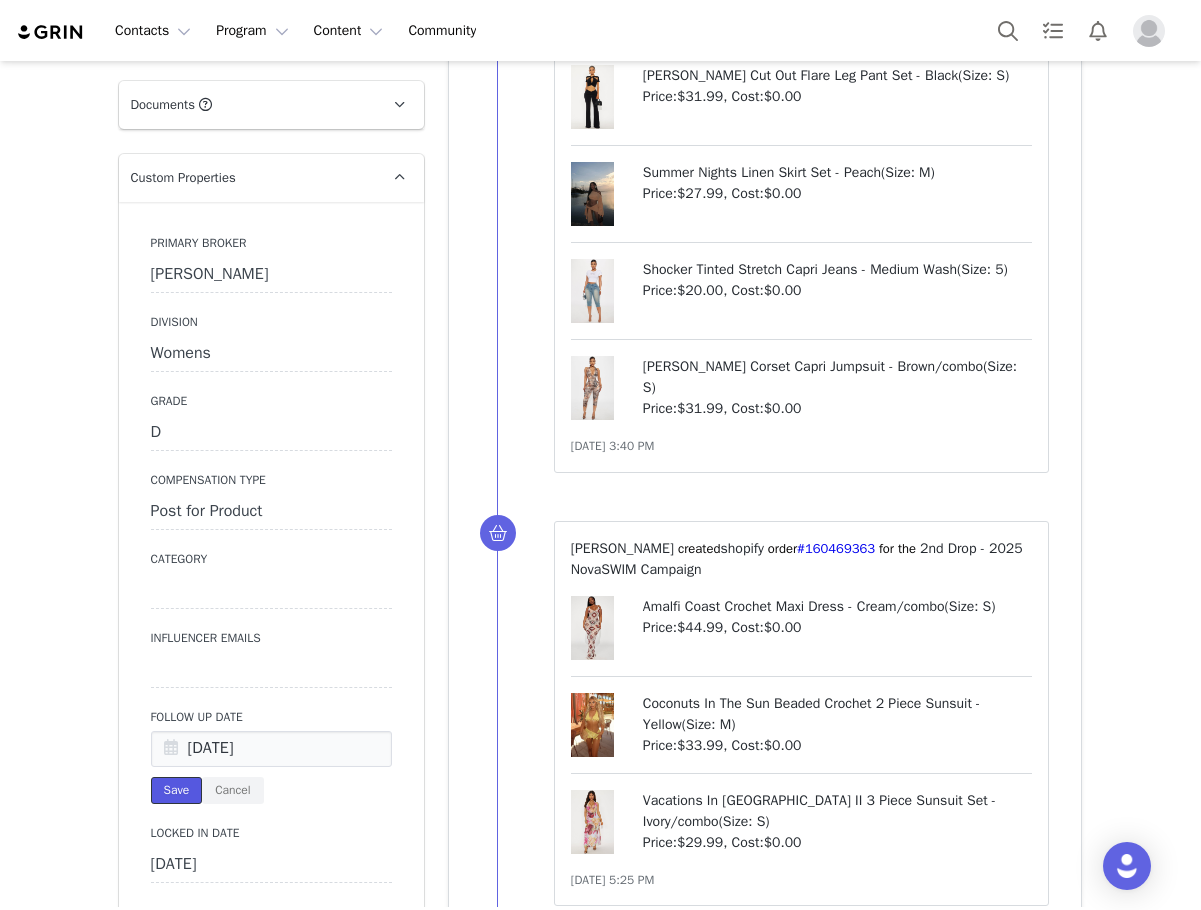 click on "Save" at bounding box center (177, 790) 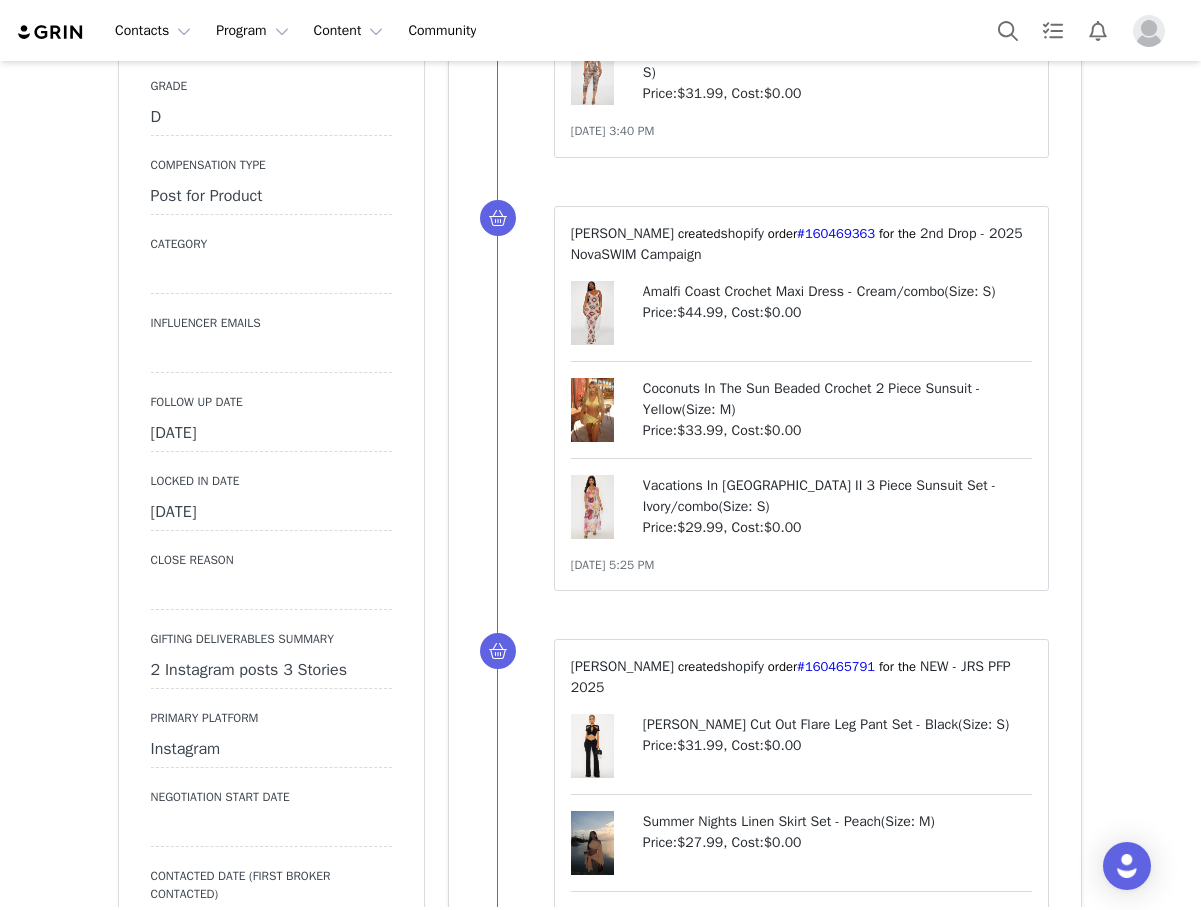 scroll, scrollTop: 2200, scrollLeft: 0, axis: vertical 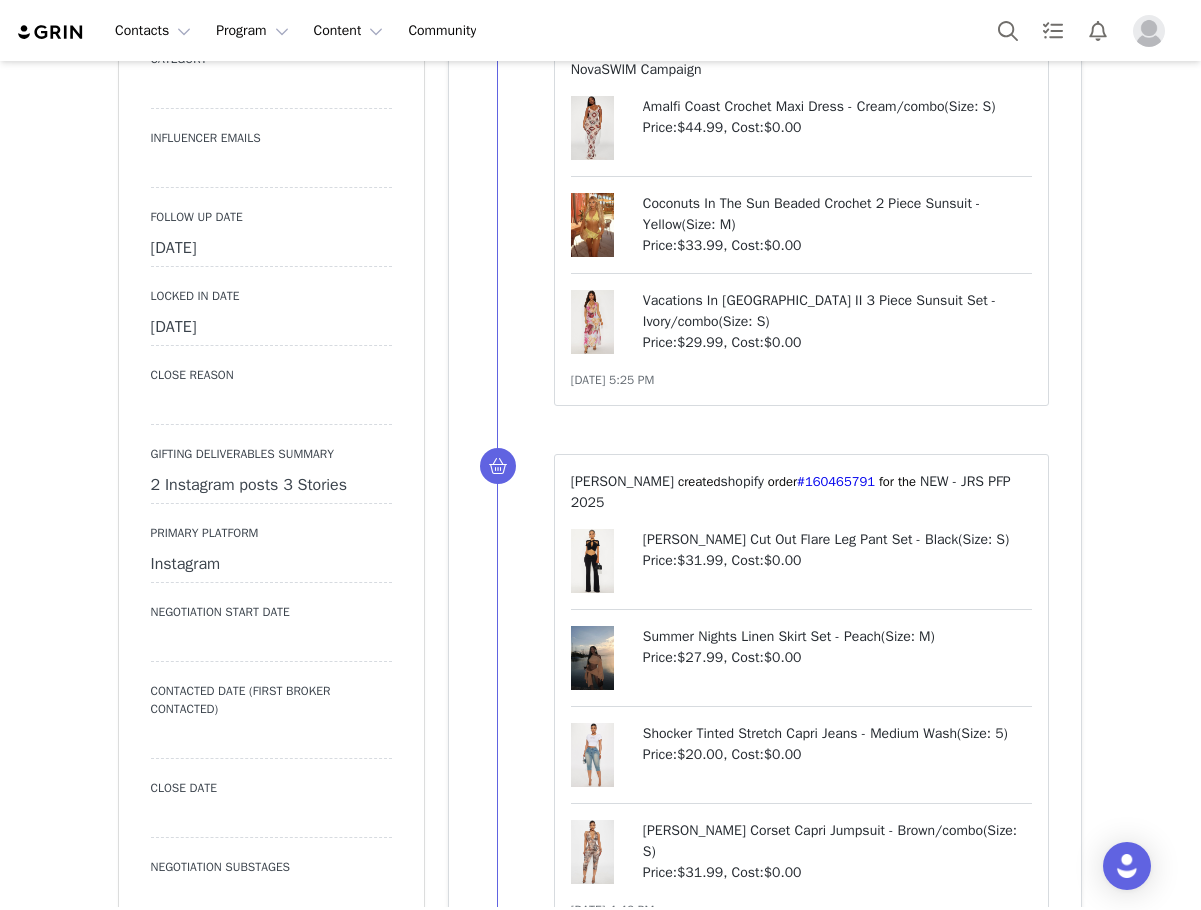 click on "[DATE]" at bounding box center (271, 249) 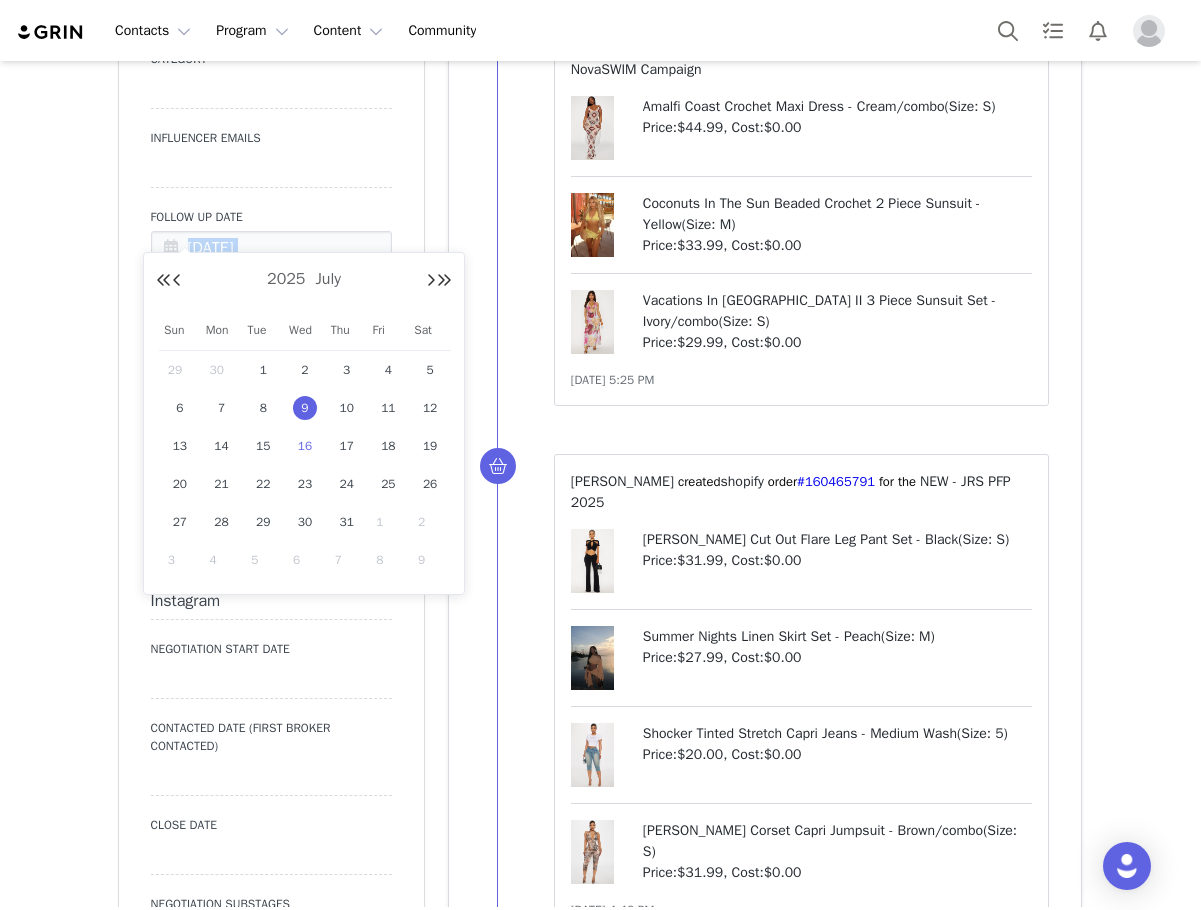 drag, startPoint x: 305, startPoint y: 398, endPoint x: 289, endPoint y: 358, distance: 43.081318 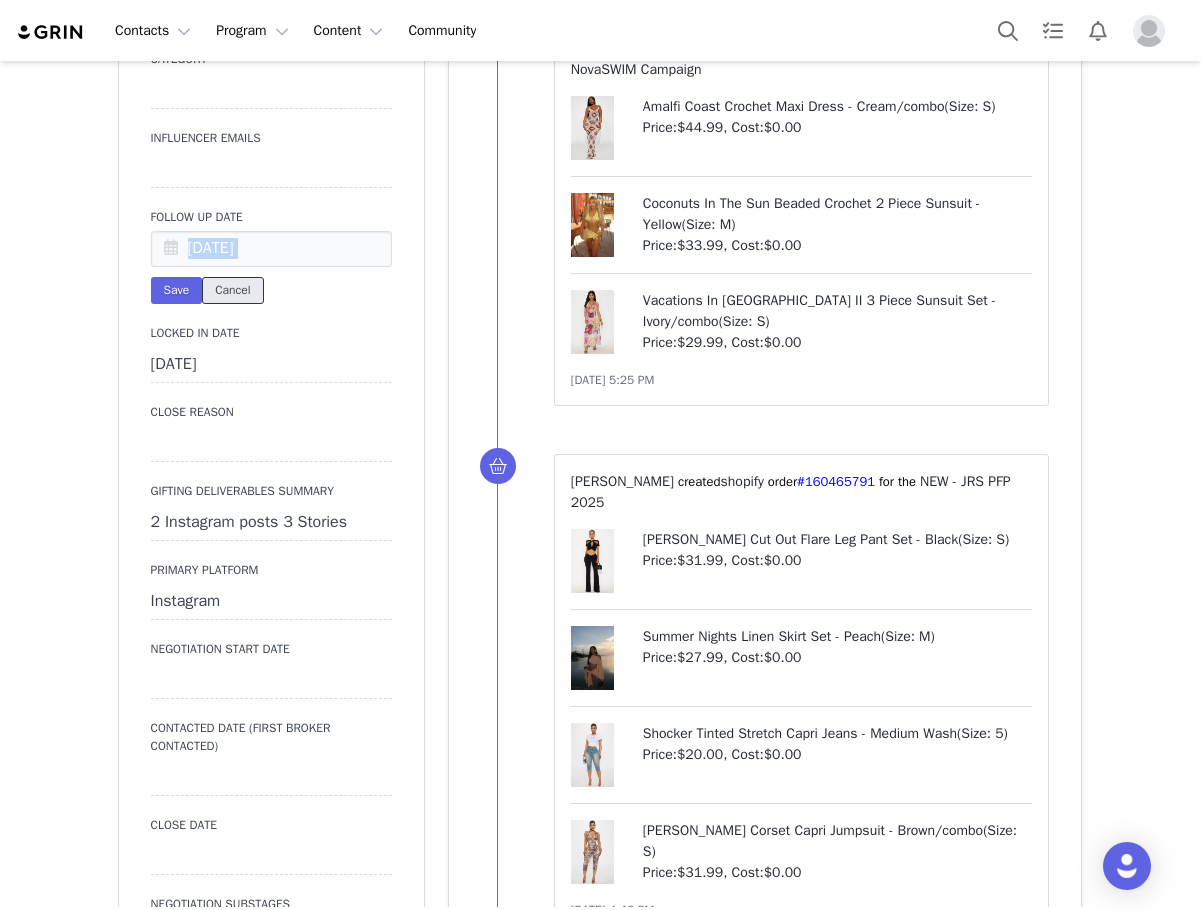 click on "Cancel" at bounding box center [232, 290] 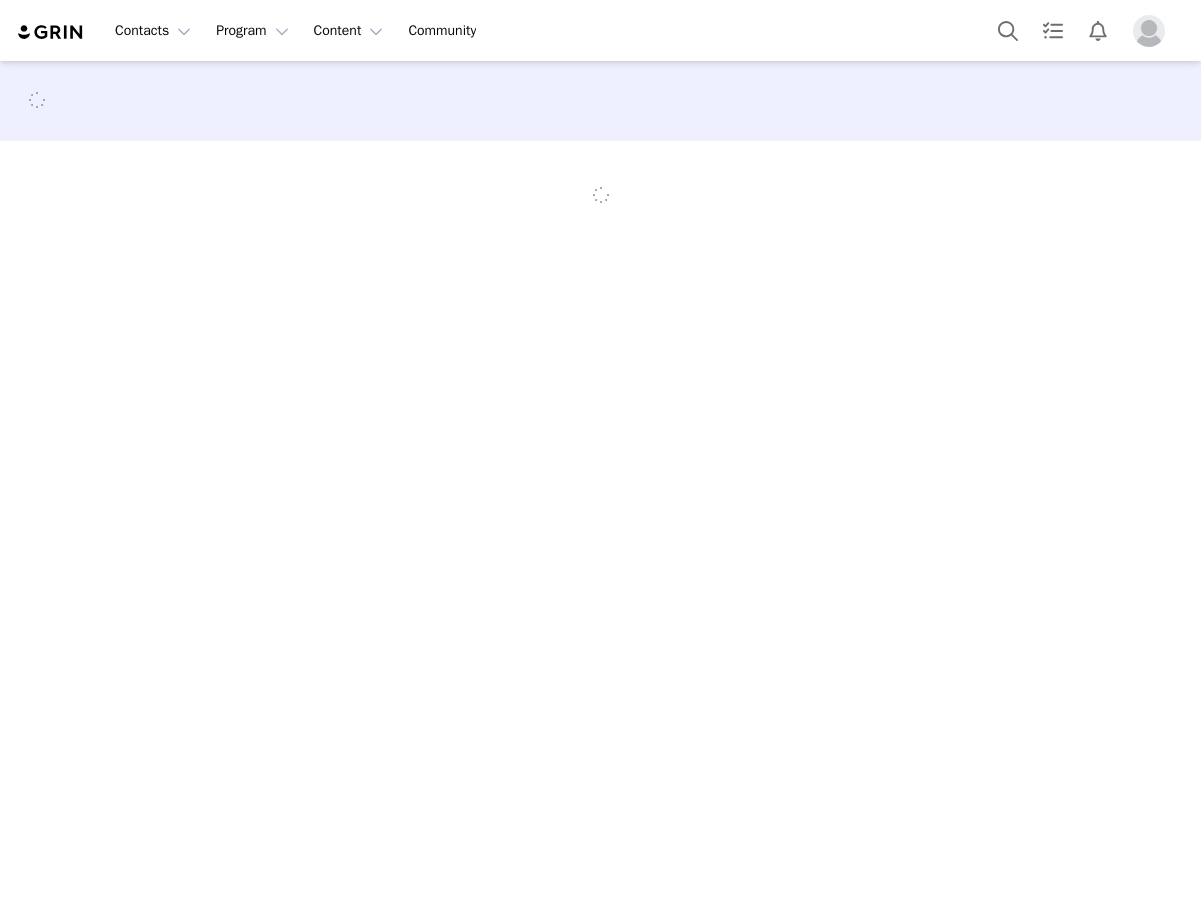 scroll, scrollTop: 0, scrollLeft: 0, axis: both 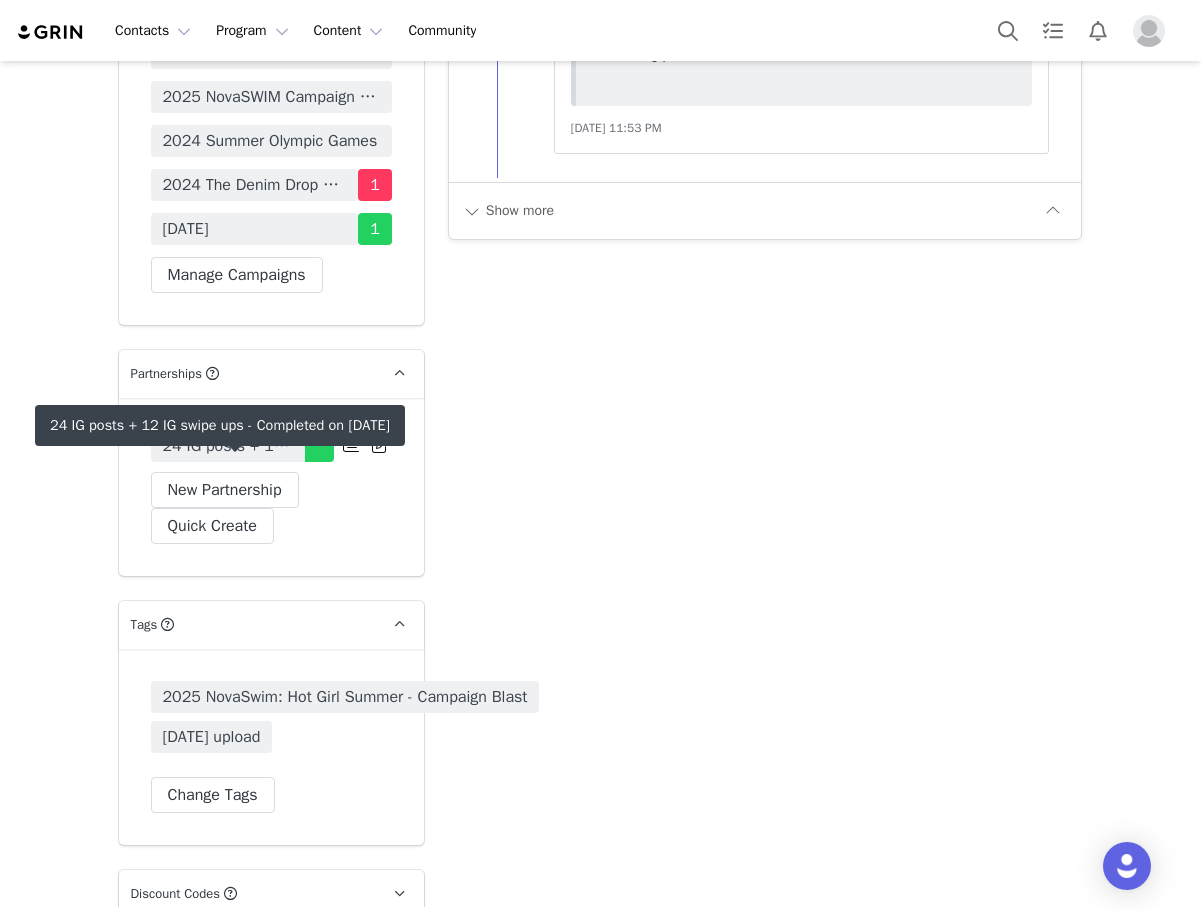 drag, startPoint x: 244, startPoint y: 502, endPoint x: 285, endPoint y: 513, distance: 42.44997 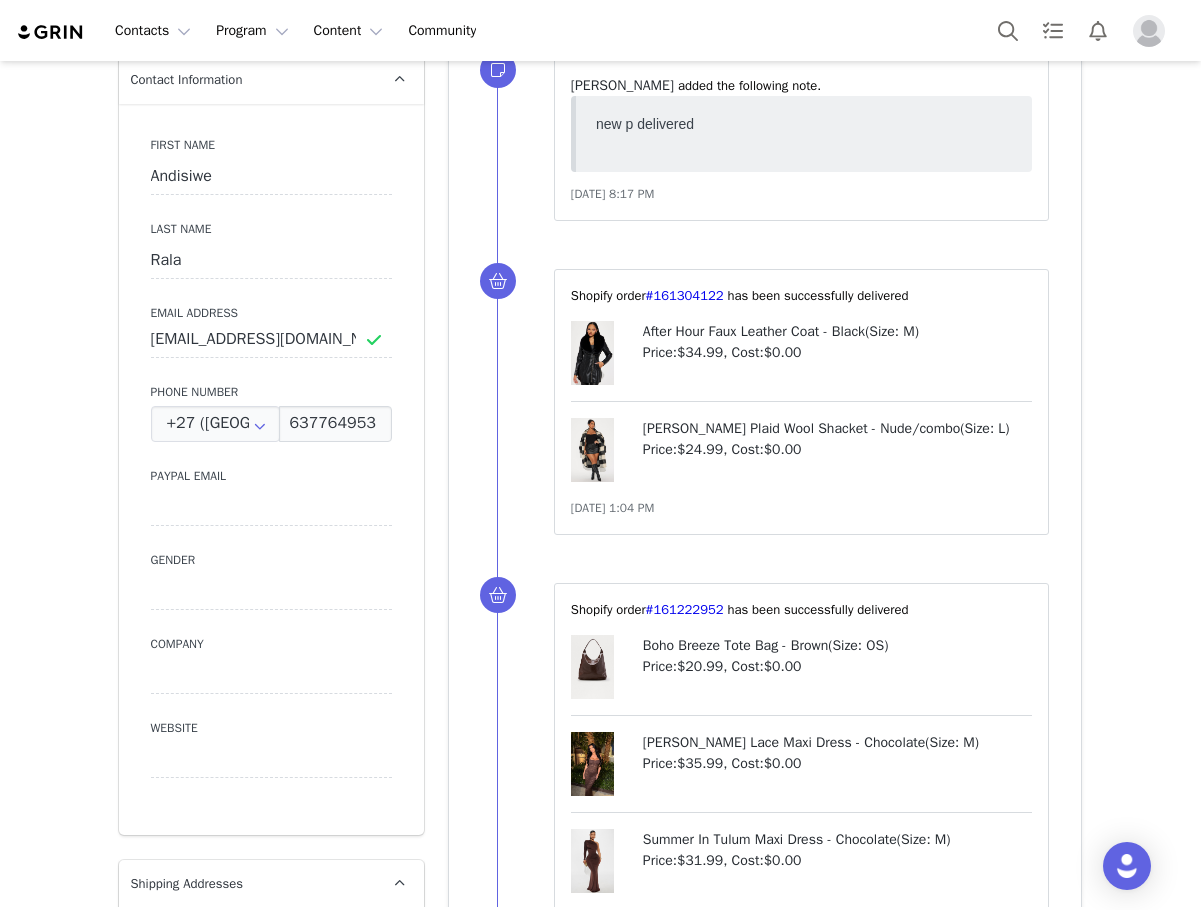 scroll, scrollTop: 0, scrollLeft: 0, axis: both 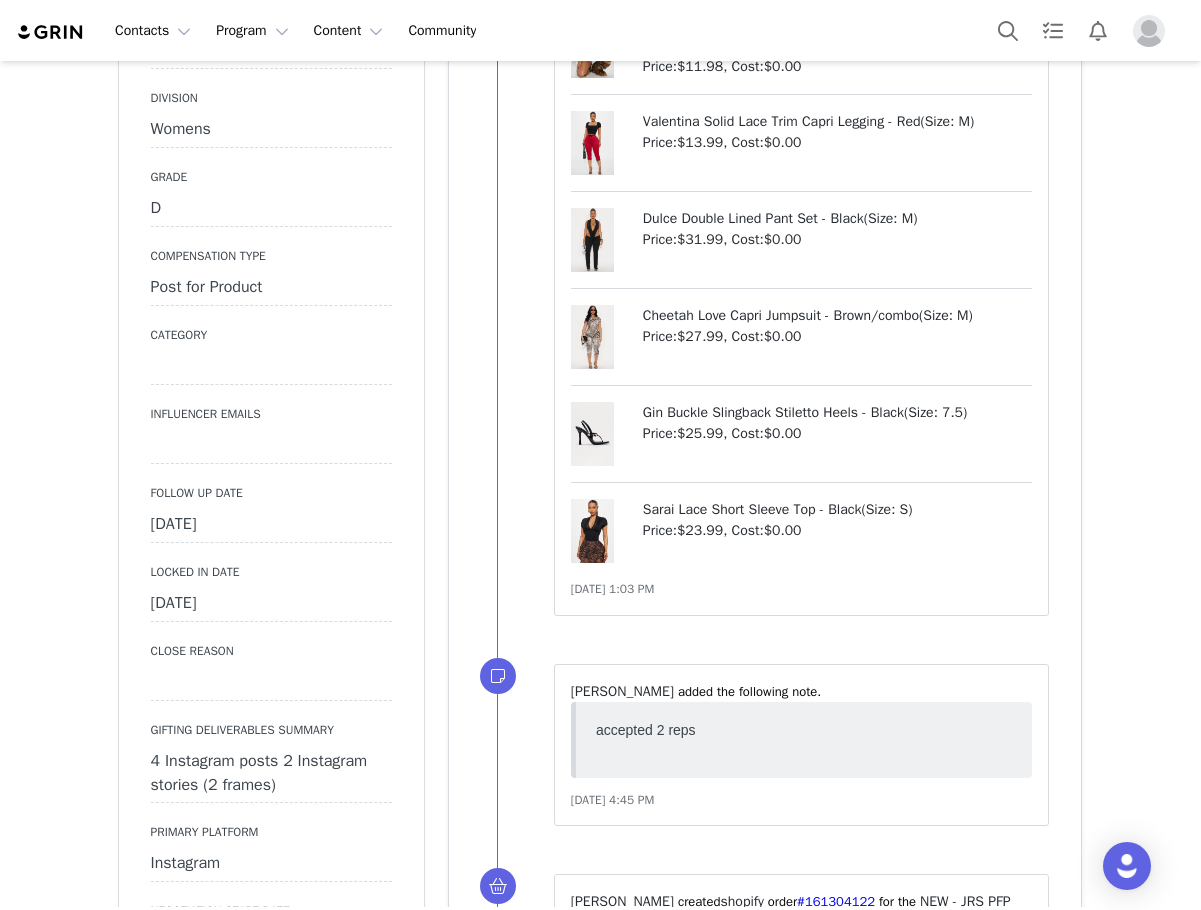 click on "[DATE]" at bounding box center (271, 525) 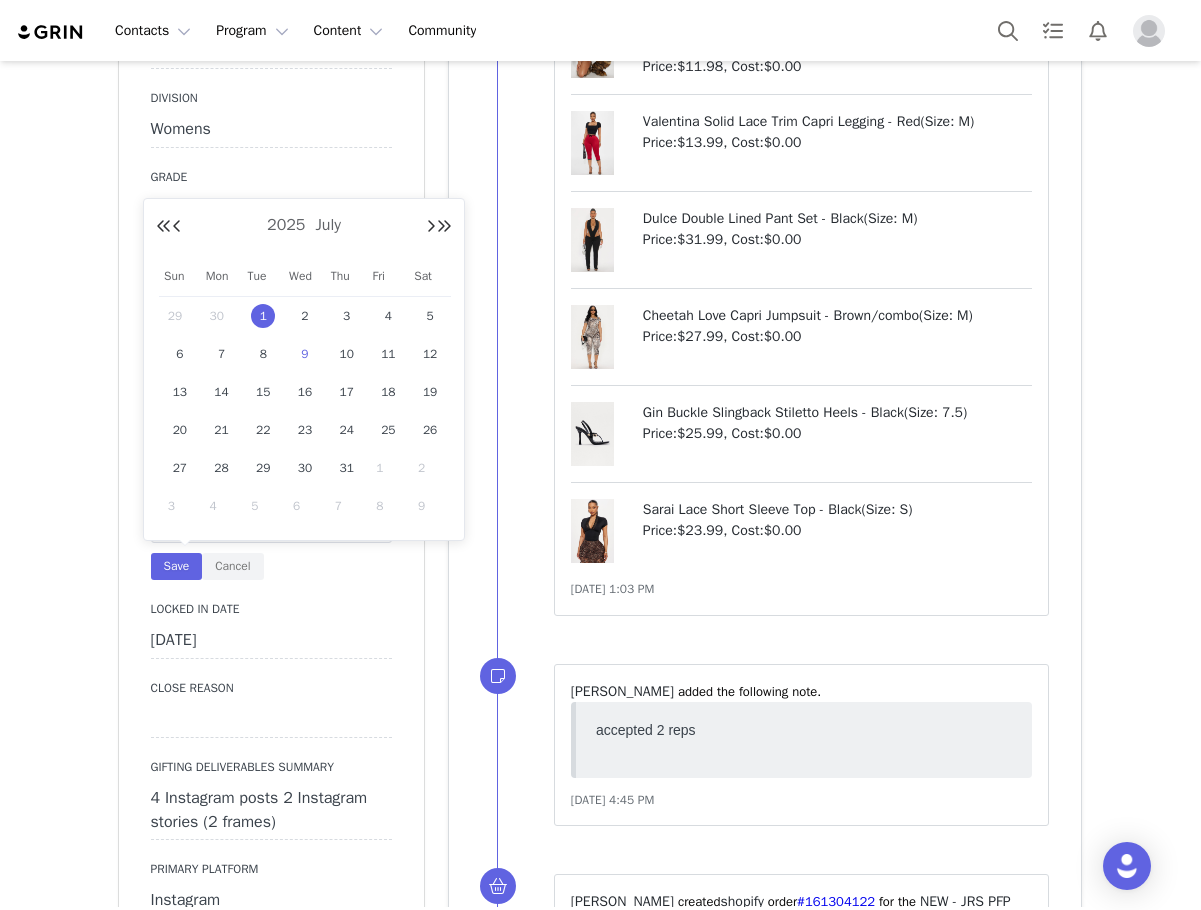 click on "9" at bounding box center [305, 354] 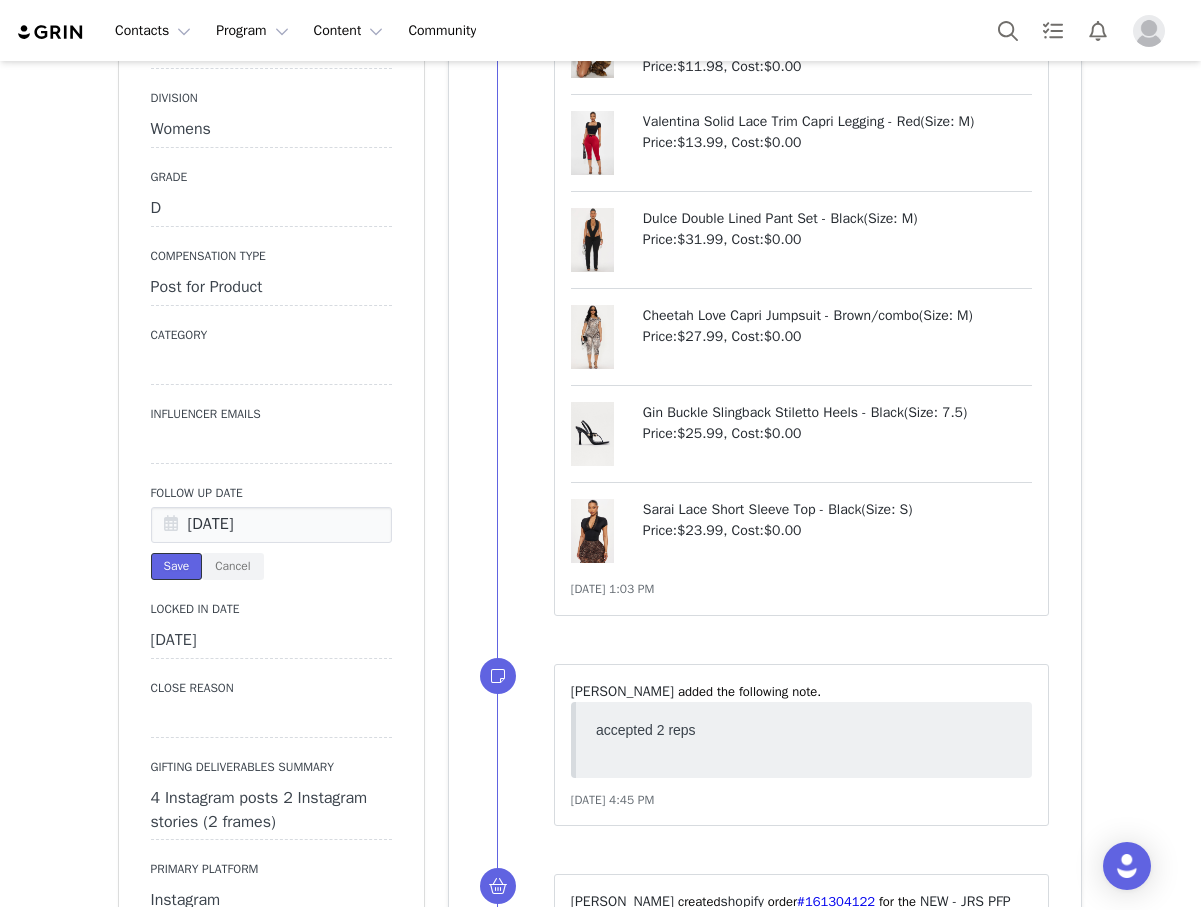 click on "Save" at bounding box center (177, 566) 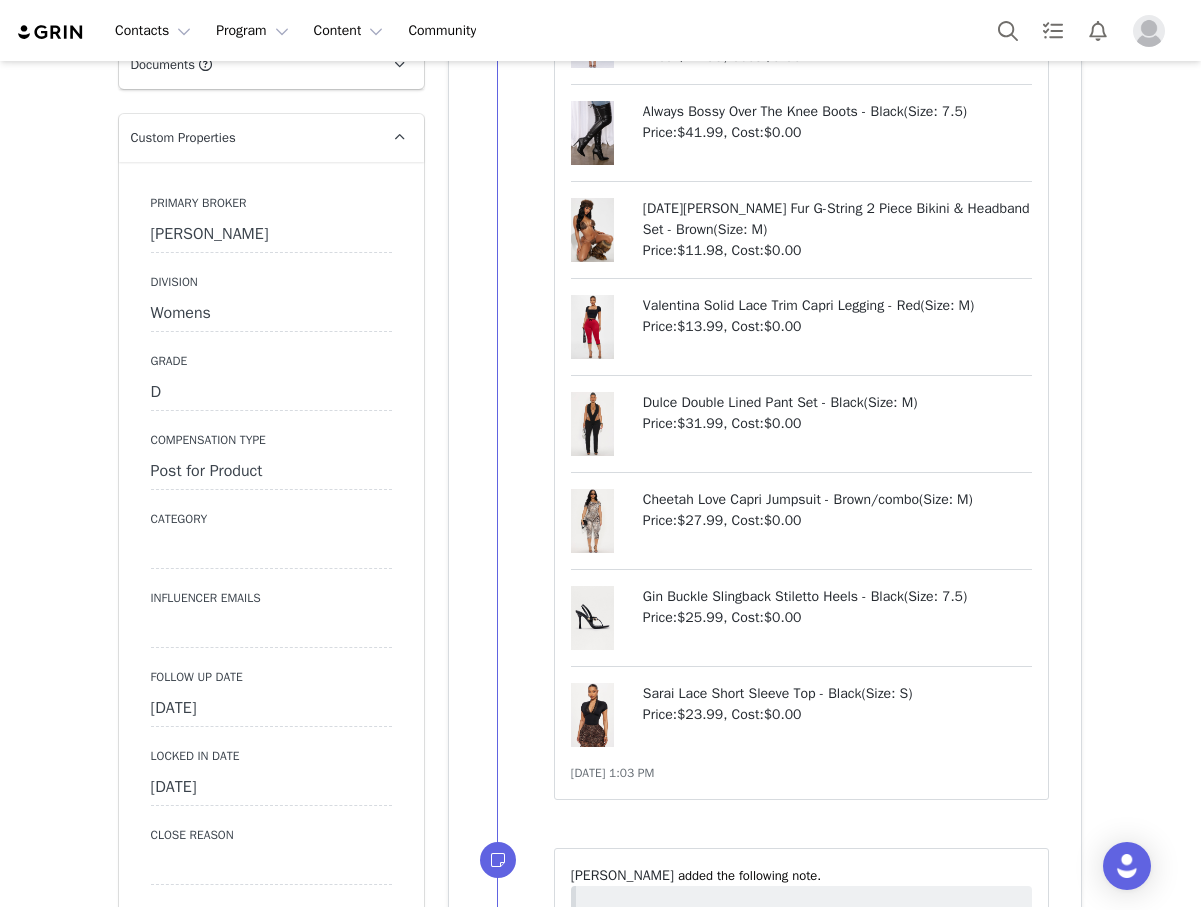 scroll, scrollTop: 1900, scrollLeft: 0, axis: vertical 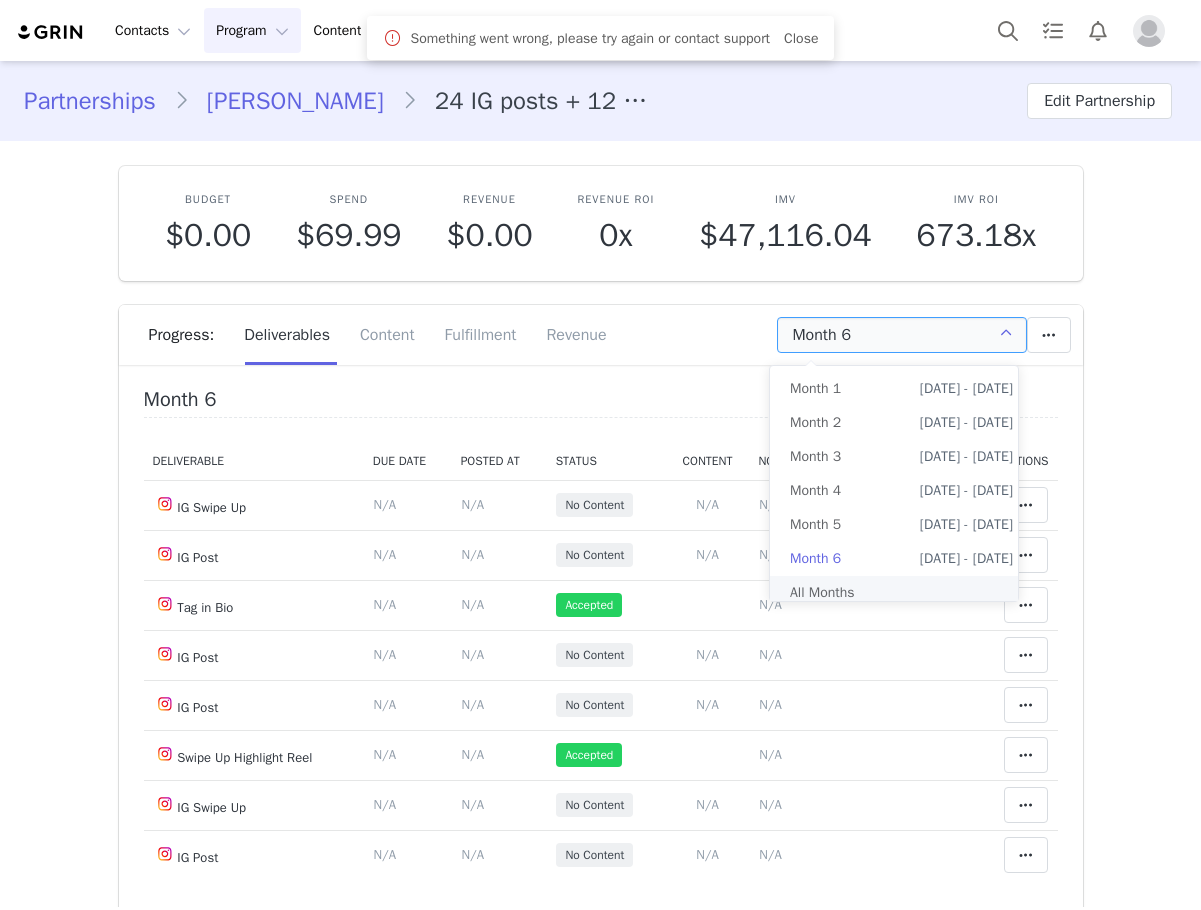 click on "All Months" at bounding box center [901, 593] 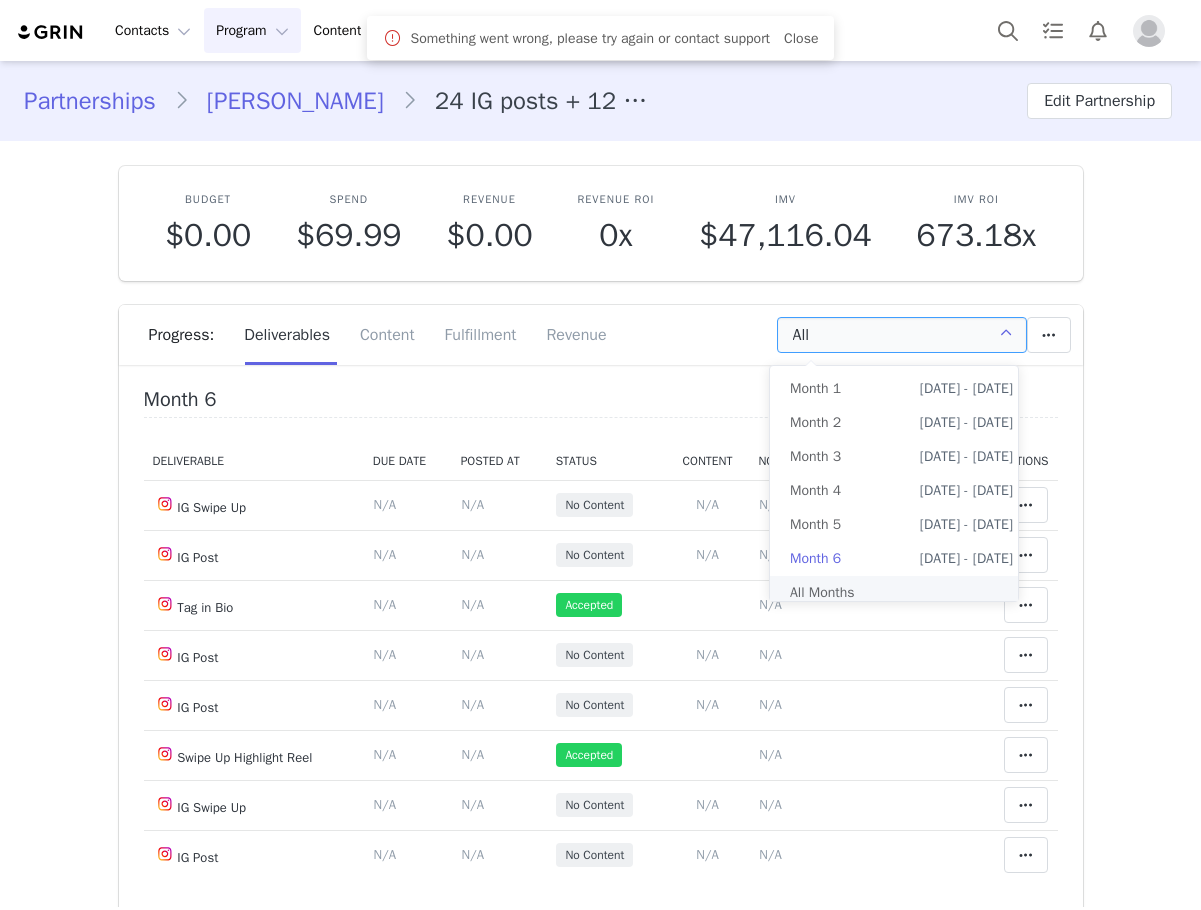 scroll, scrollTop: 0, scrollLeft: 0, axis: both 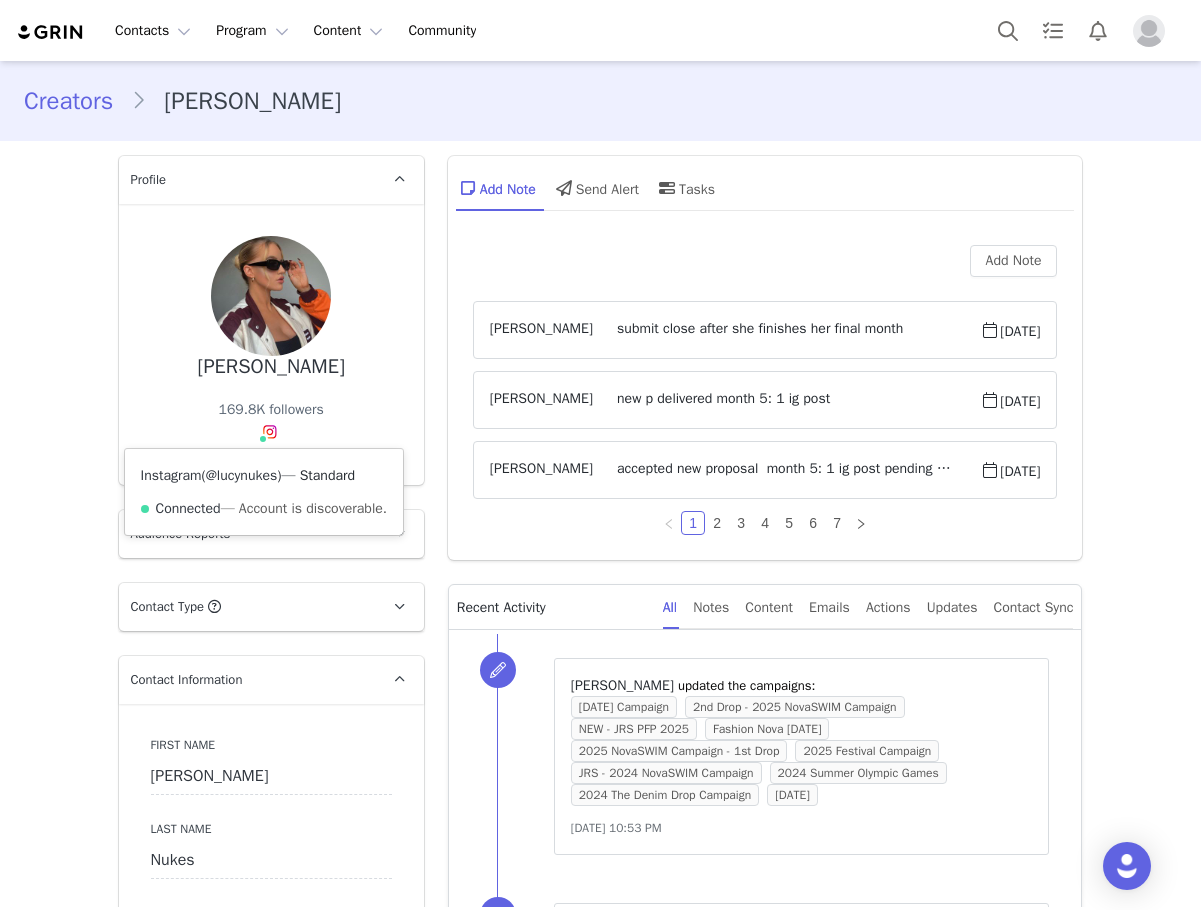 click on "@lucynukes" at bounding box center [242, 475] 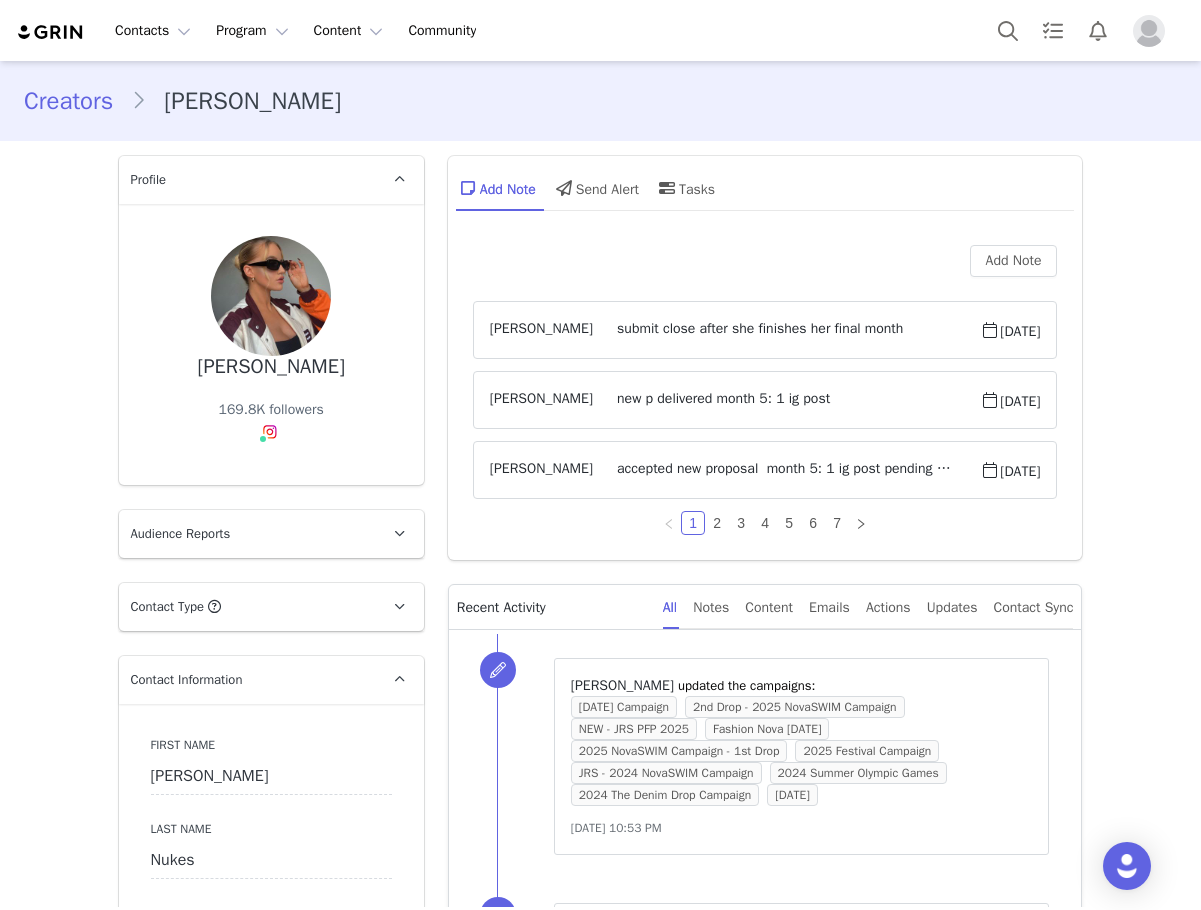 click on "submit close after she finishes her final month" at bounding box center (786, 330) 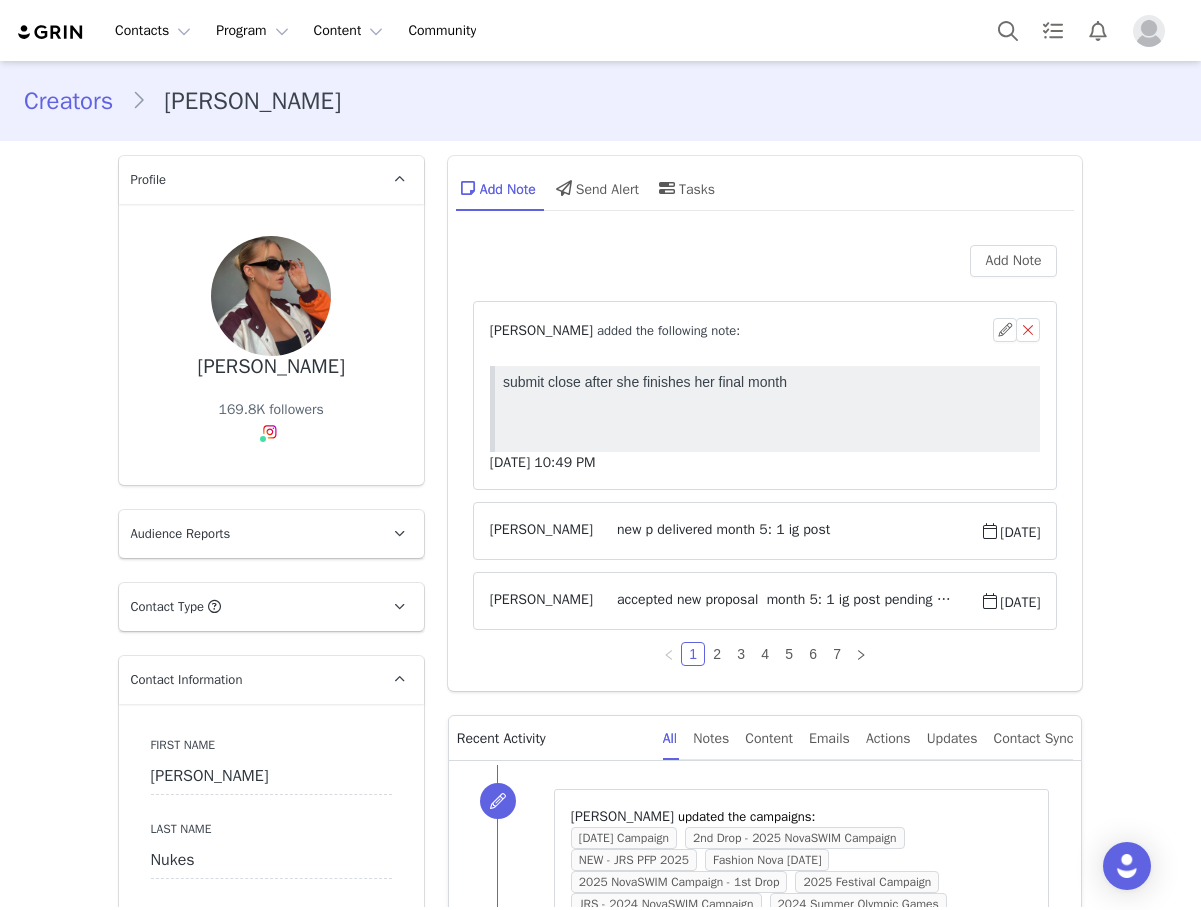 scroll, scrollTop: 0, scrollLeft: 0, axis: both 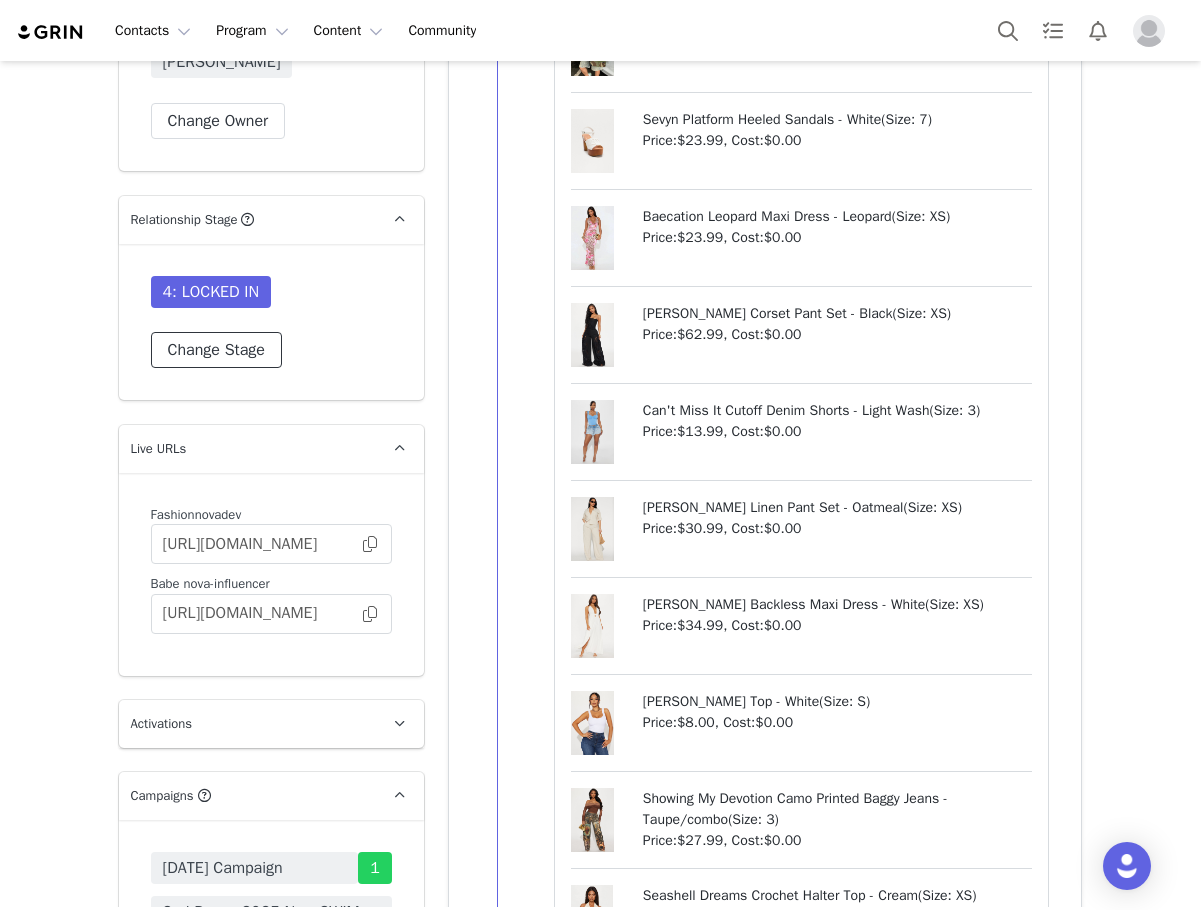 click on "Change Stage" at bounding box center (216, 350) 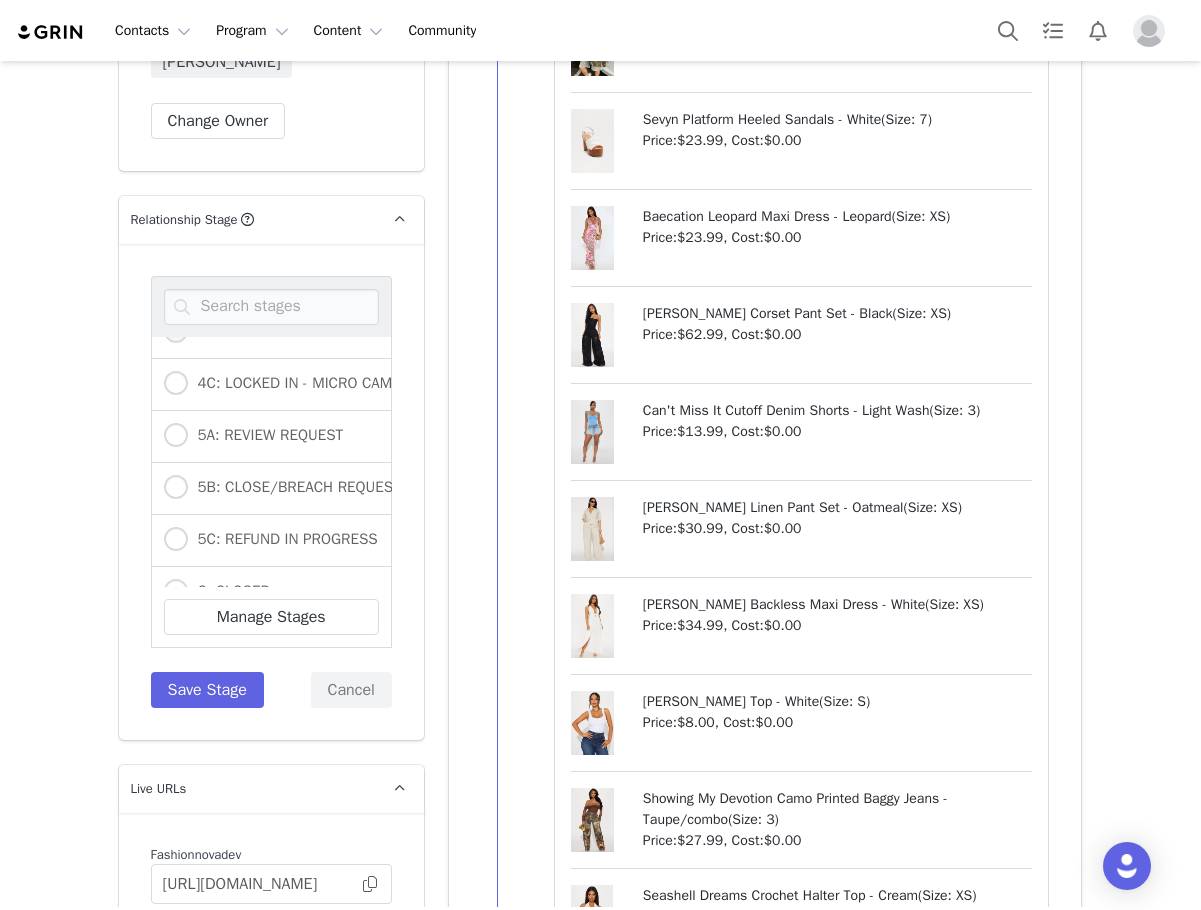 scroll, scrollTop: 600, scrollLeft: 0, axis: vertical 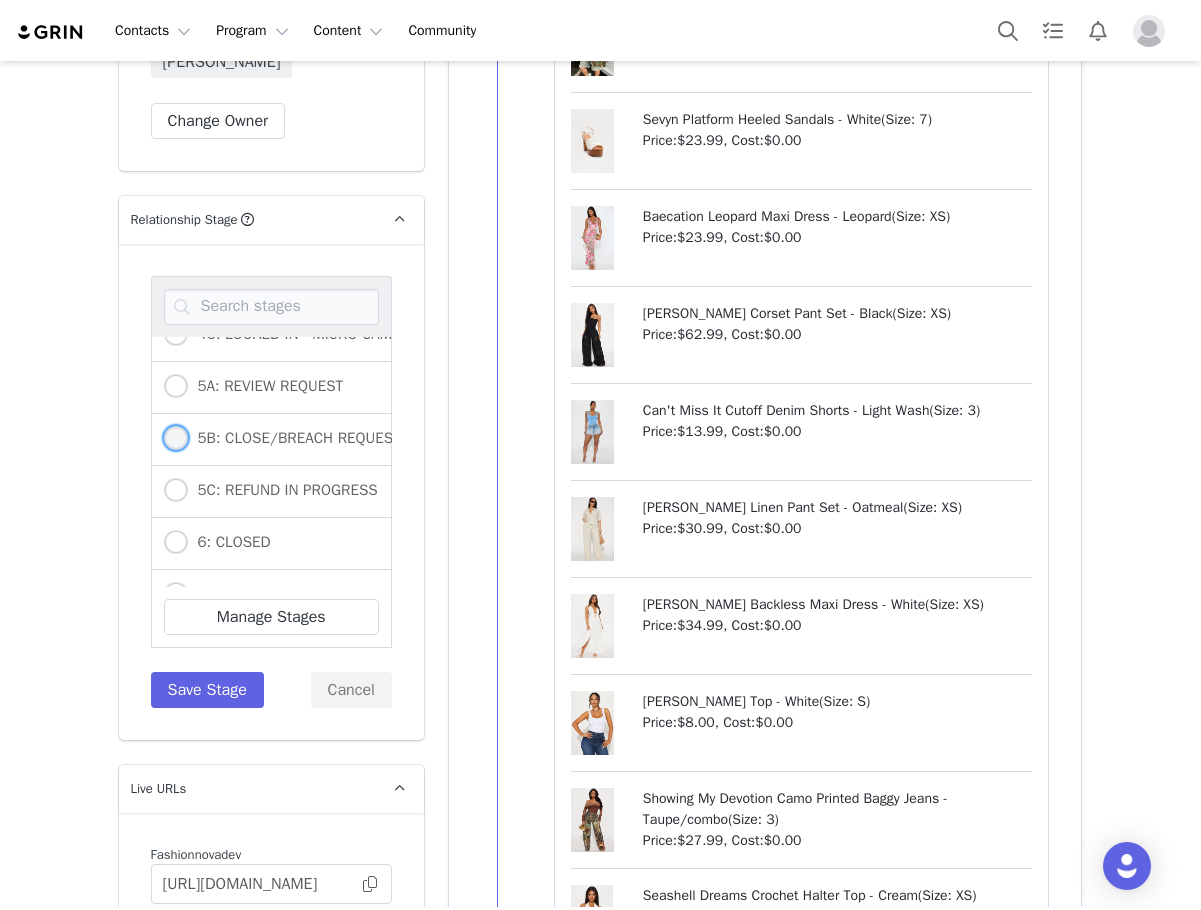 click on "5B: CLOSE/BREACH REQUEST" at bounding box center (294, 438) 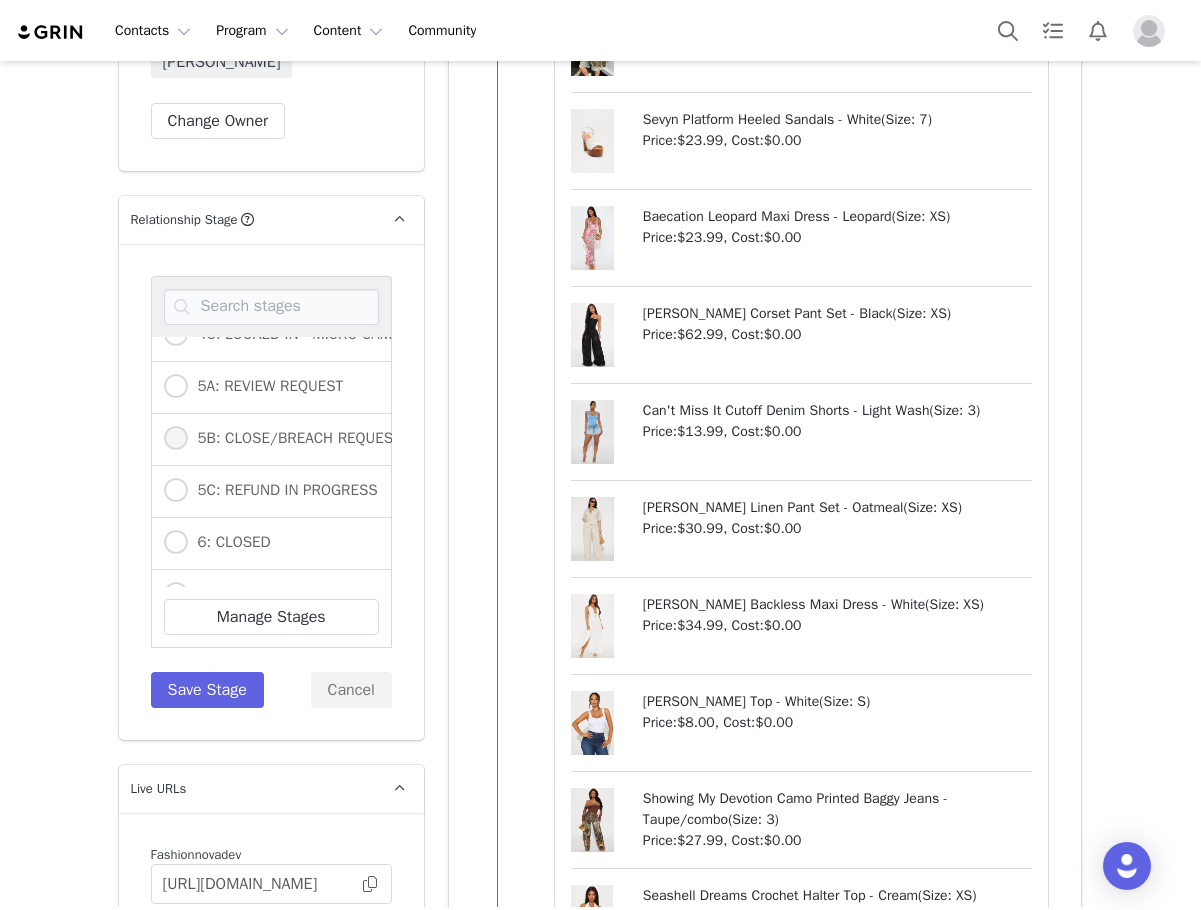 click on "5B: CLOSE/BREACH REQUEST" at bounding box center [176, 439] 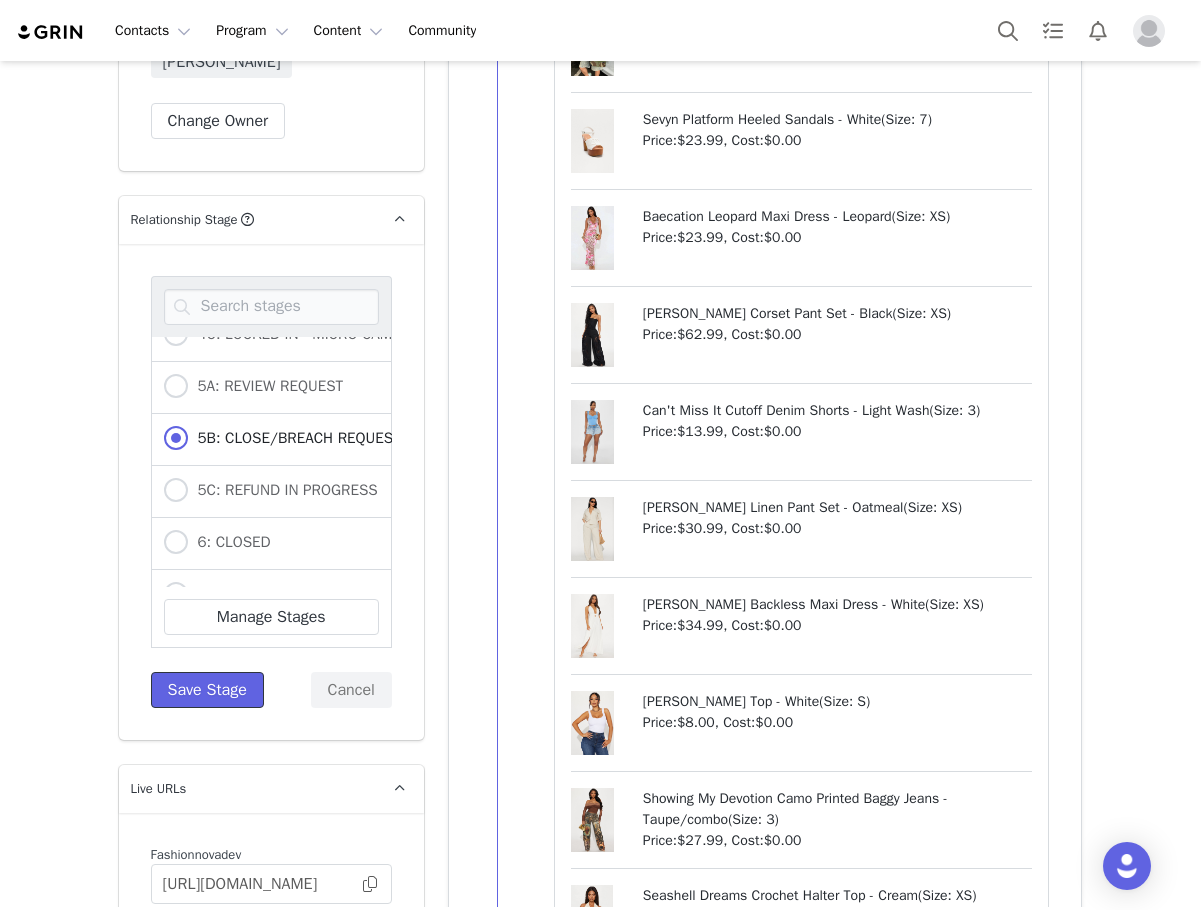 click on "Save Stage" at bounding box center [207, 690] 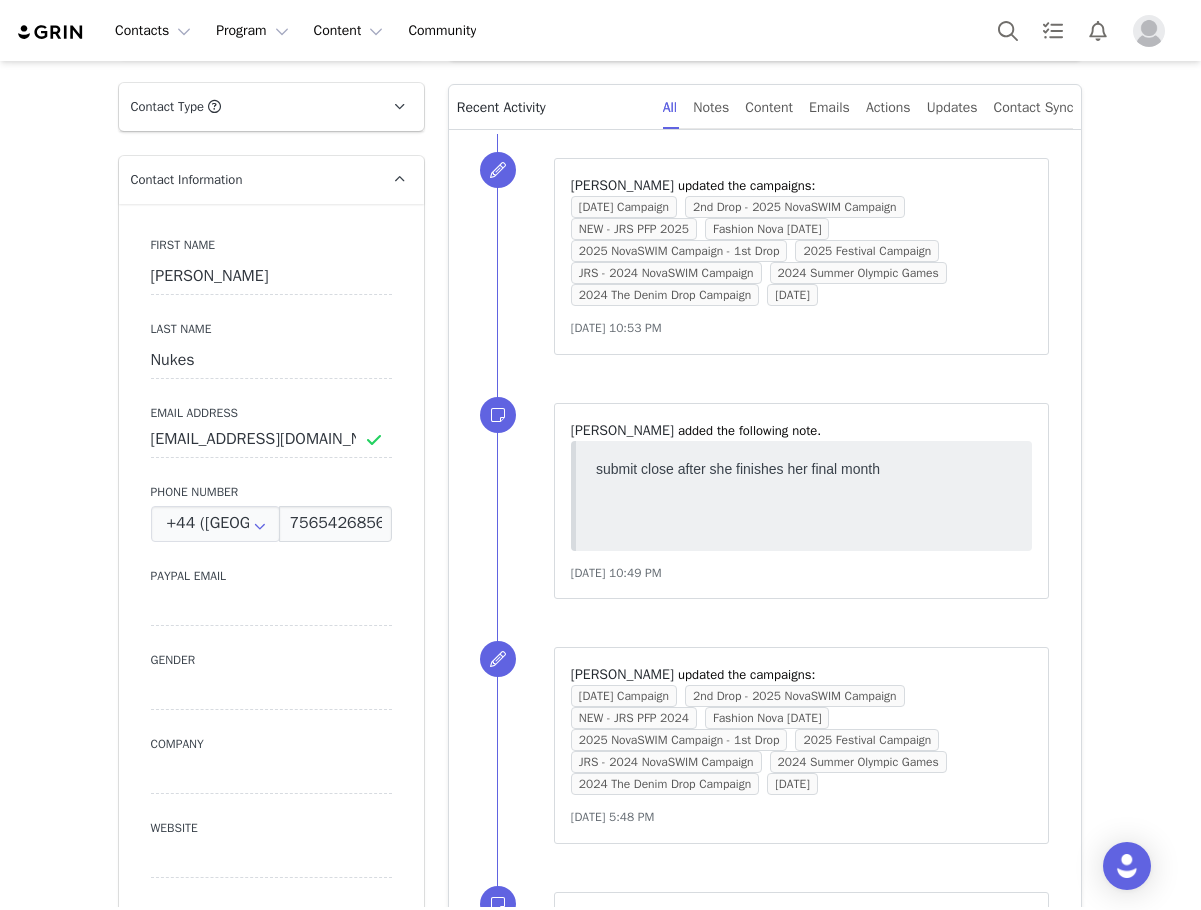 scroll, scrollTop: 0, scrollLeft: 0, axis: both 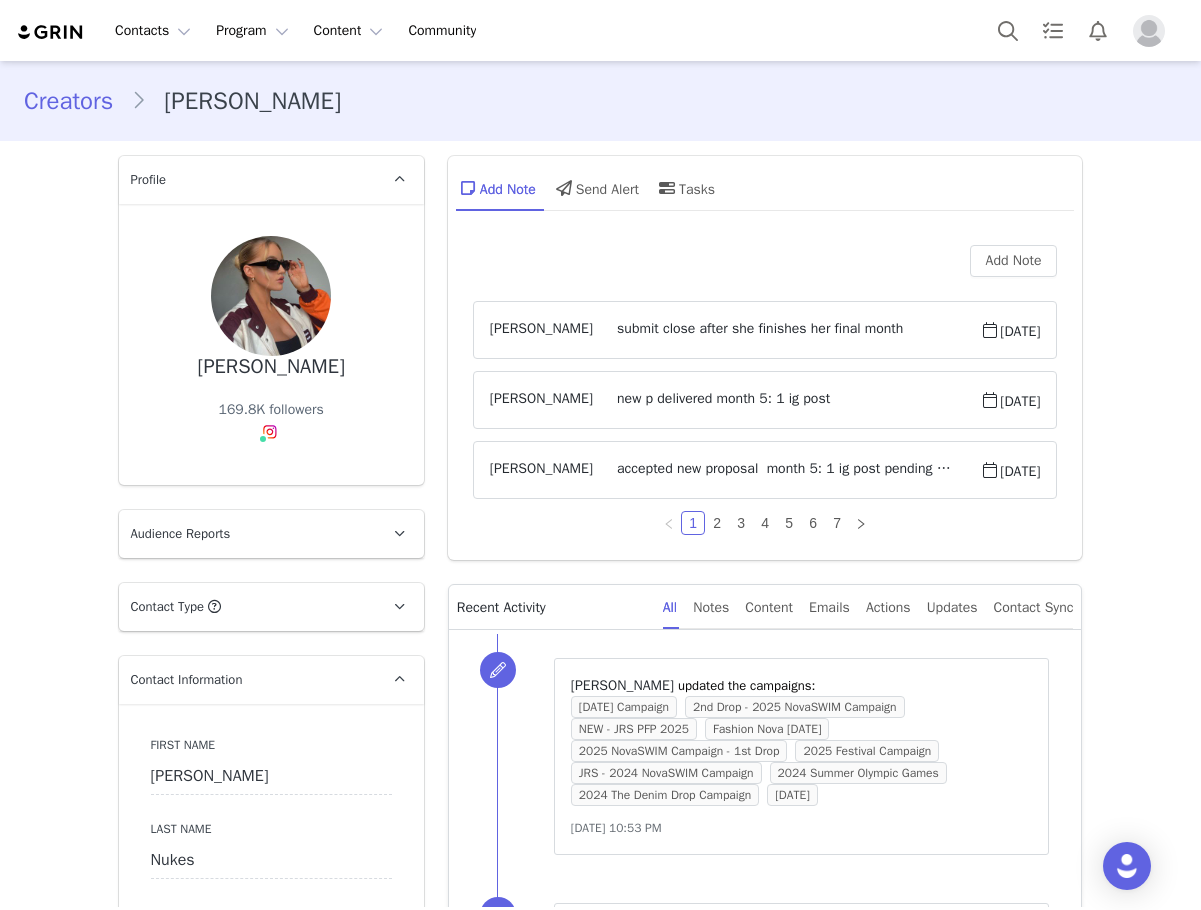 click on "Add Note Kaeli Barankiewicz  submit close after she finishes her final month
Jun 16, 2025 Kaeli Barankiewicz  new p delivered
month 5:
1 ig post
May 31, 2025 Kaeli Barankiewicz  accepted new proposal
month 5:
1 ig post pending
1 ig post
May 22, 2025 1 2 3 4 5 6 7" at bounding box center (765, 390) 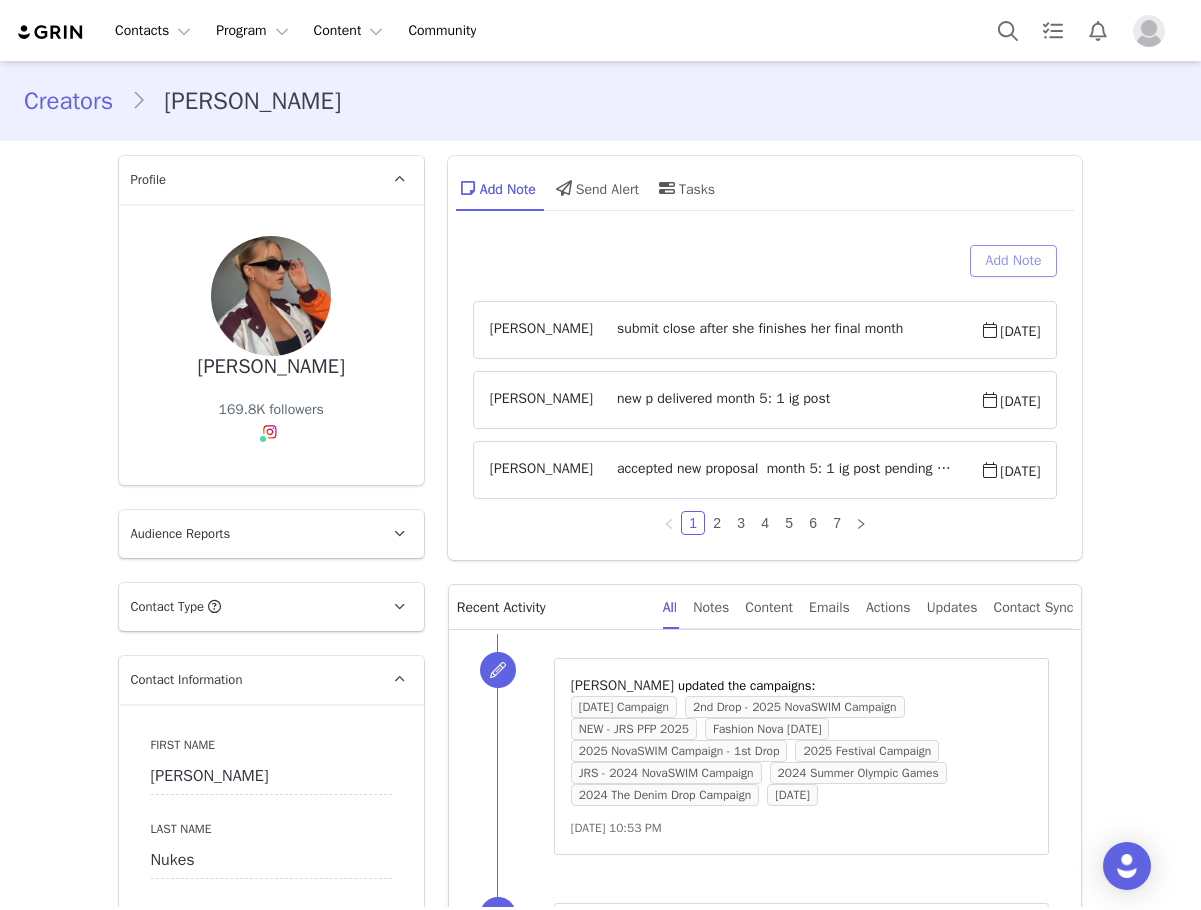 click on "Add Note" at bounding box center [1014, 261] 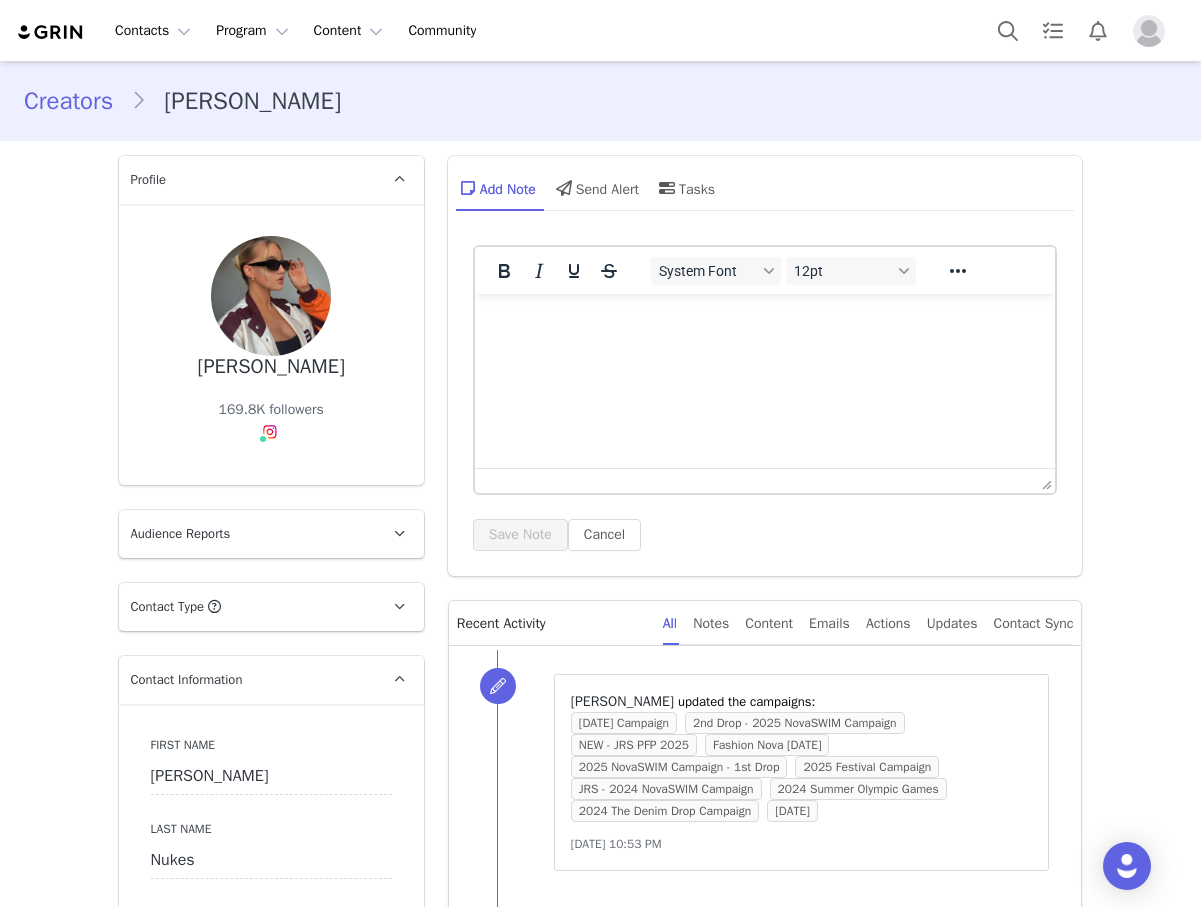 scroll, scrollTop: 0, scrollLeft: 0, axis: both 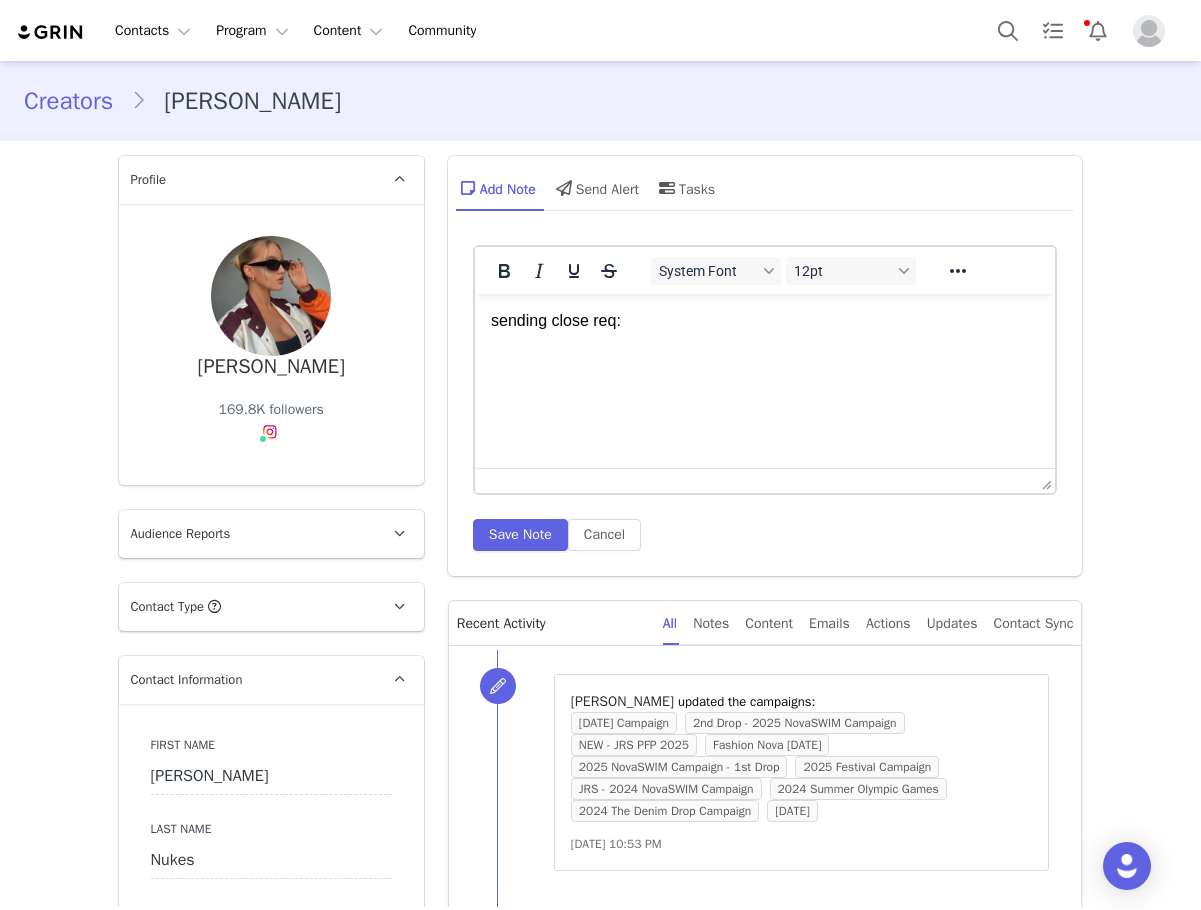 click at bounding box center [764, 359] 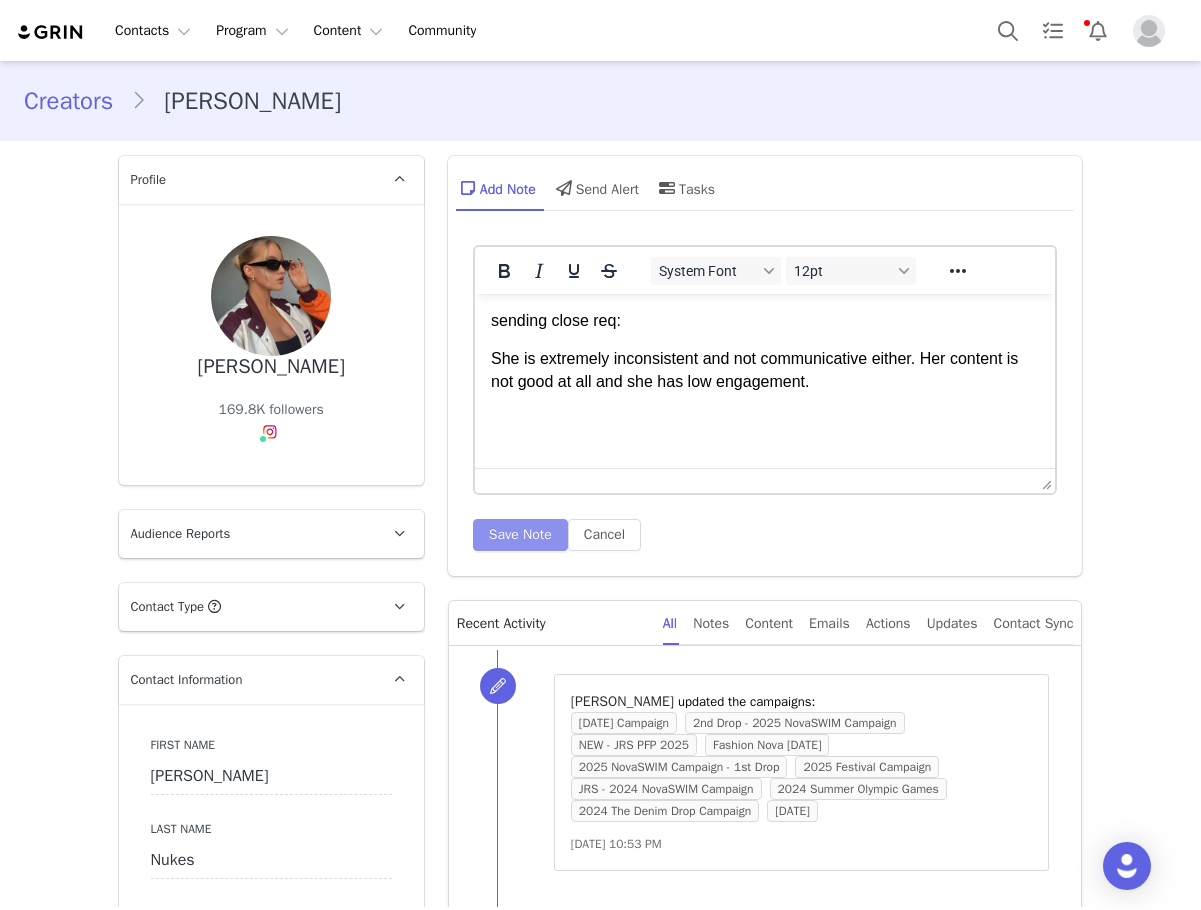 click on "Save Note" at bounding box center [520, 535] 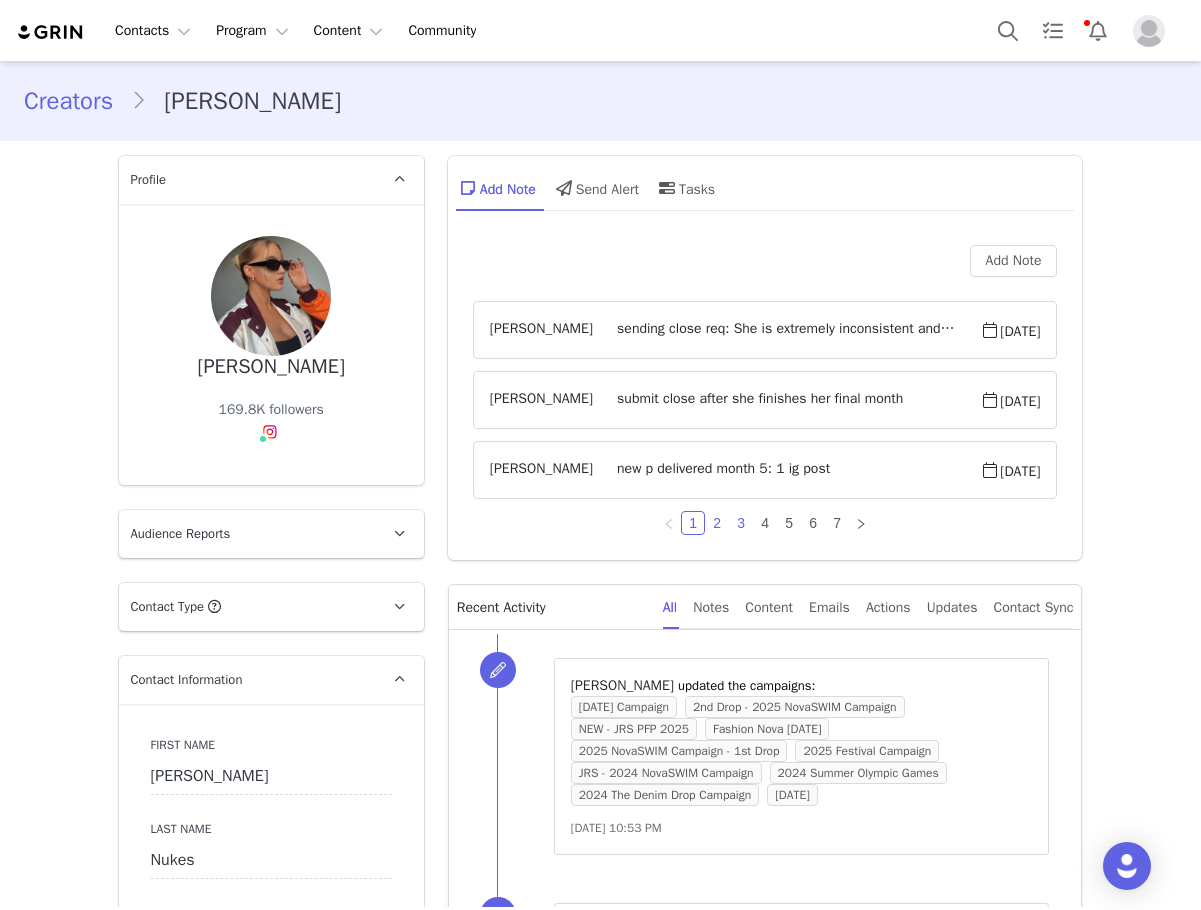 click on "1 2 3 4 5 6 7" at bounding box center (765, 523) 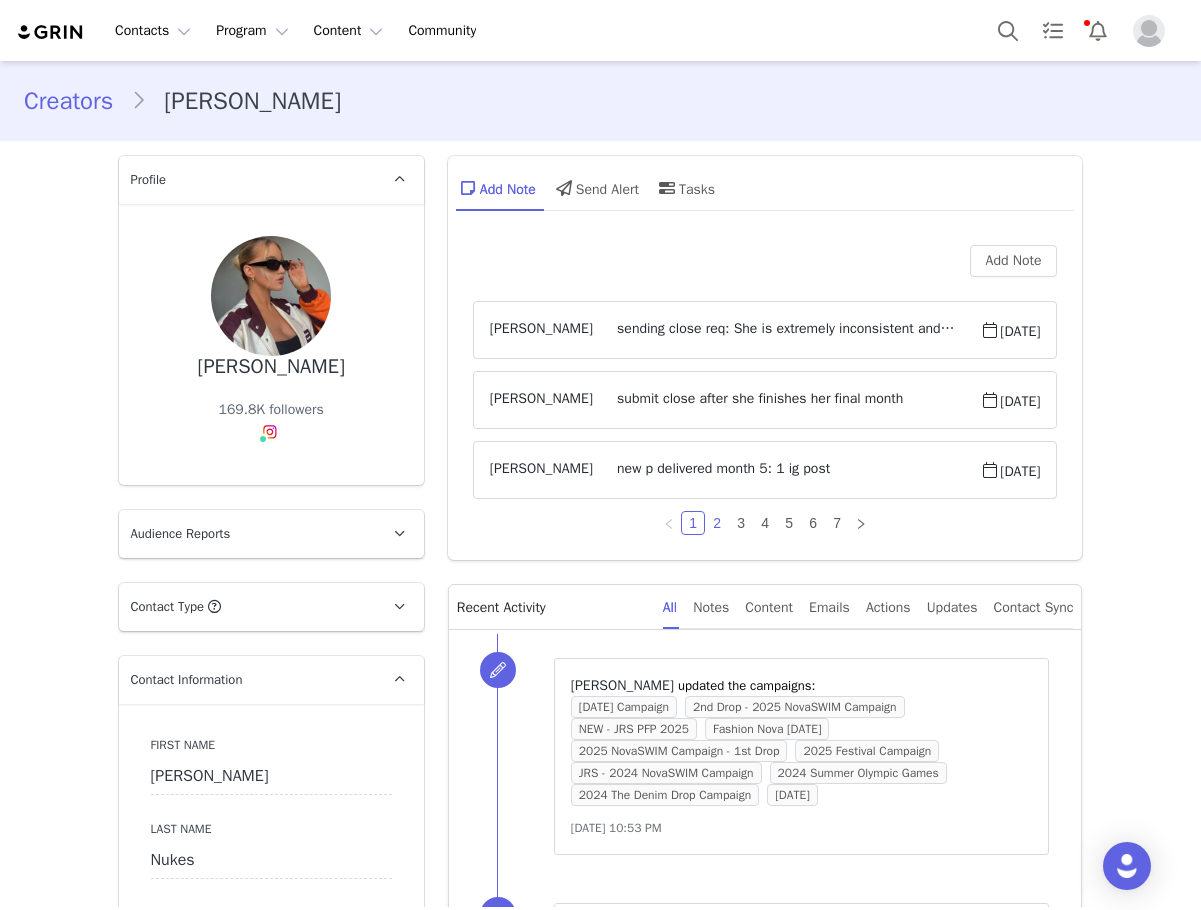click on "2" at bounding box center (717, 523) 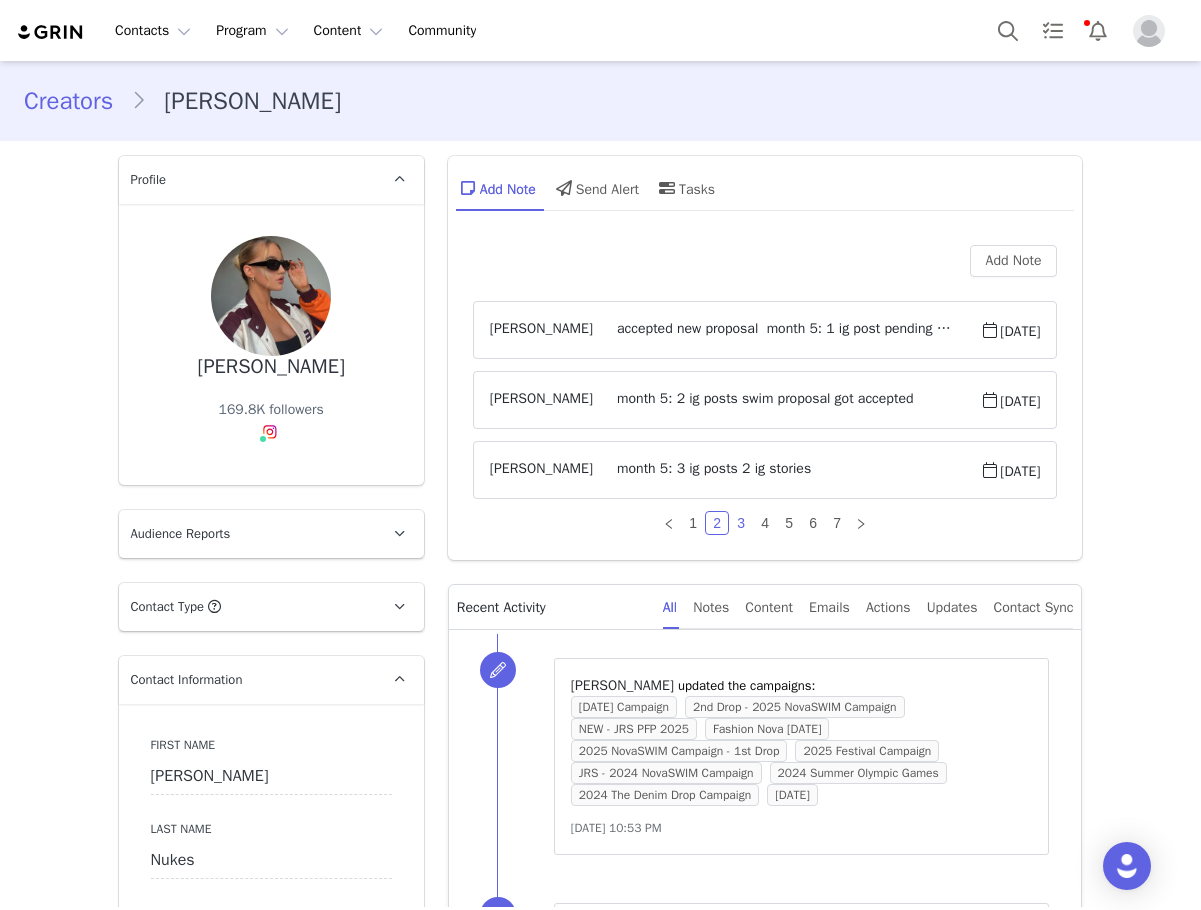 click on "3" at bounding box center (741, 523) 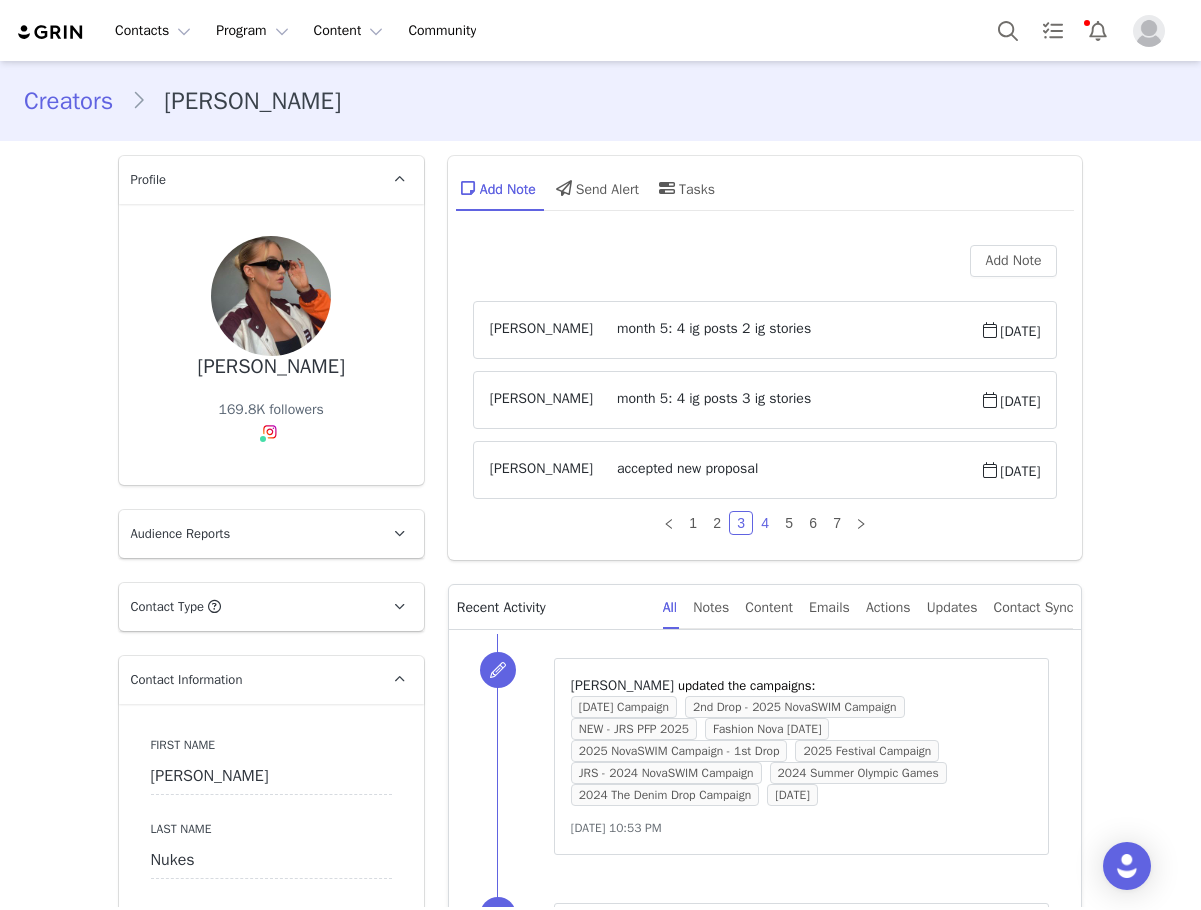 click on "4" at bounding box center (765, 523) 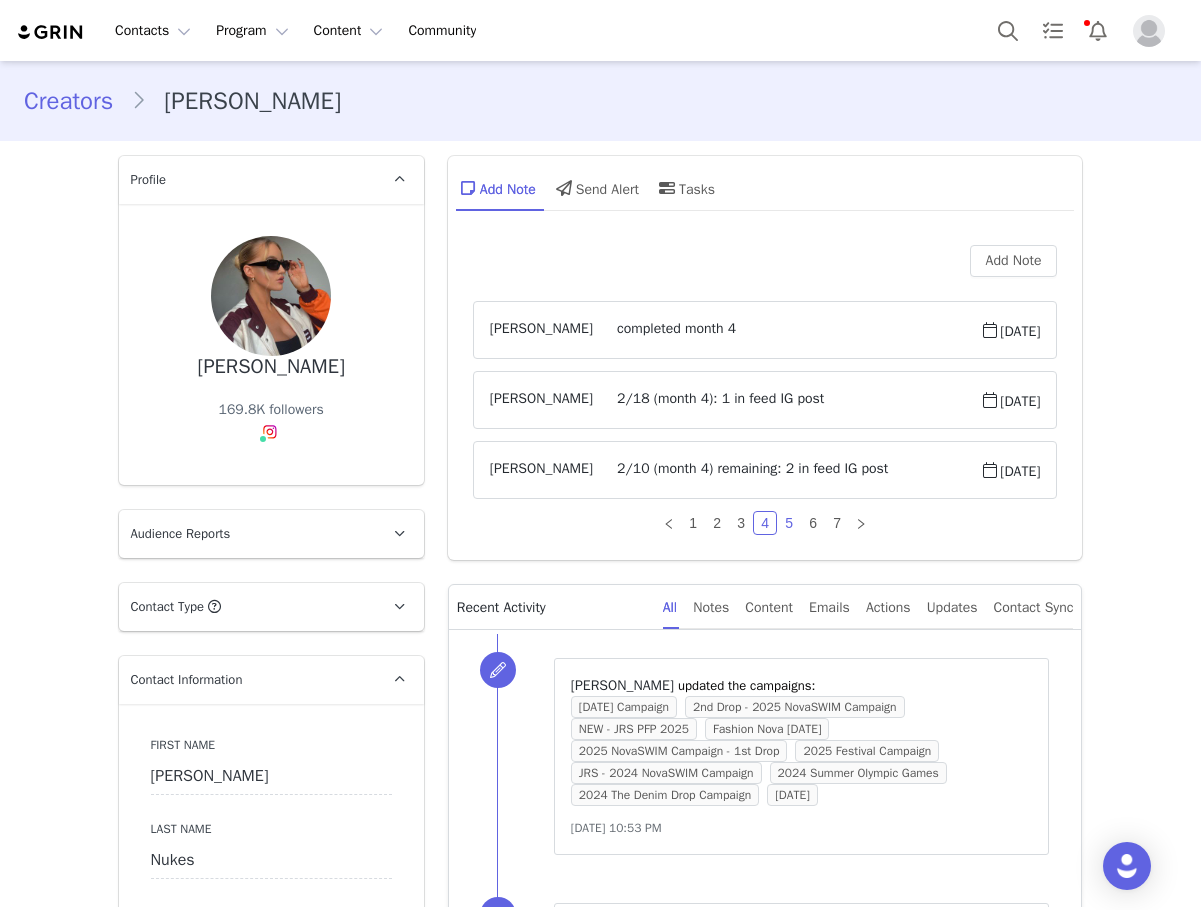 click on "5" at bounding box center [789, 523] 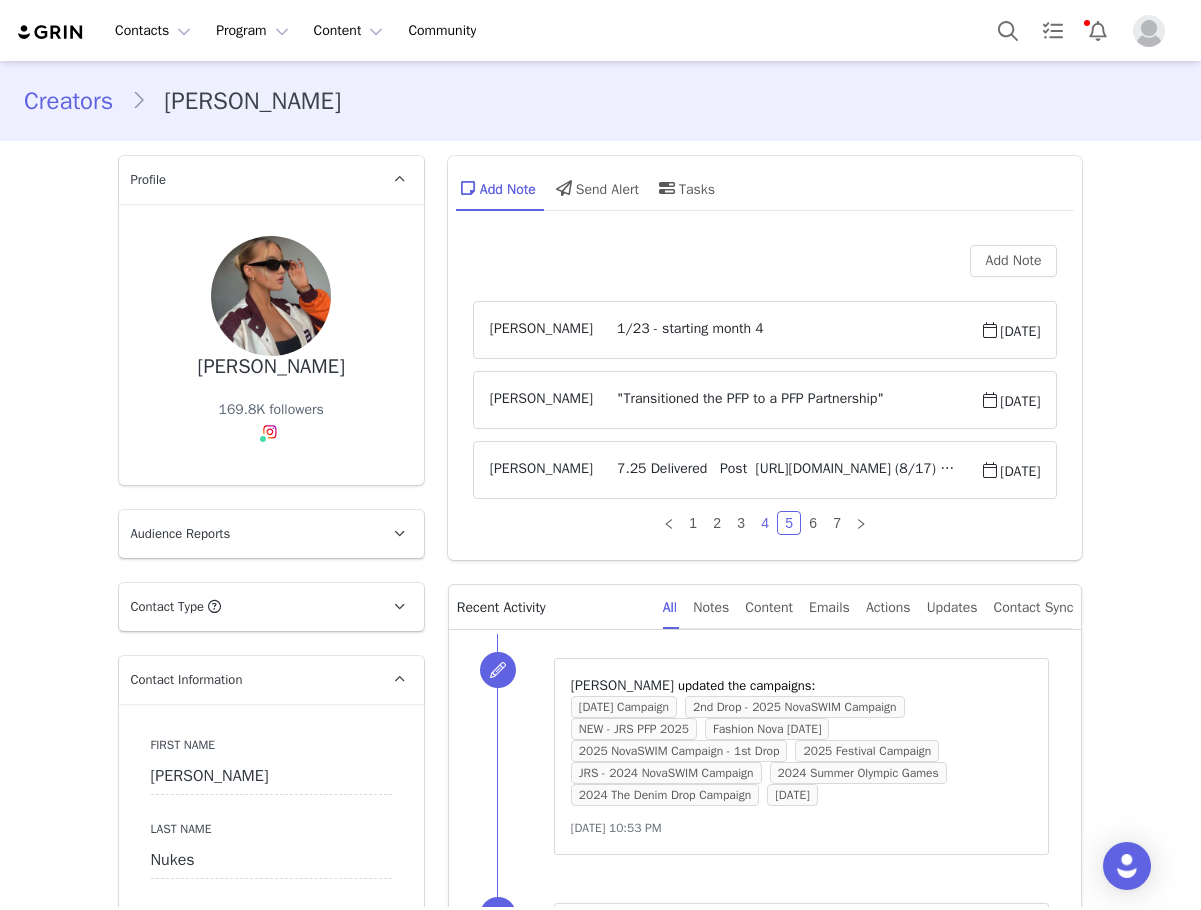 click on "4" at bounding box center [765, 523] 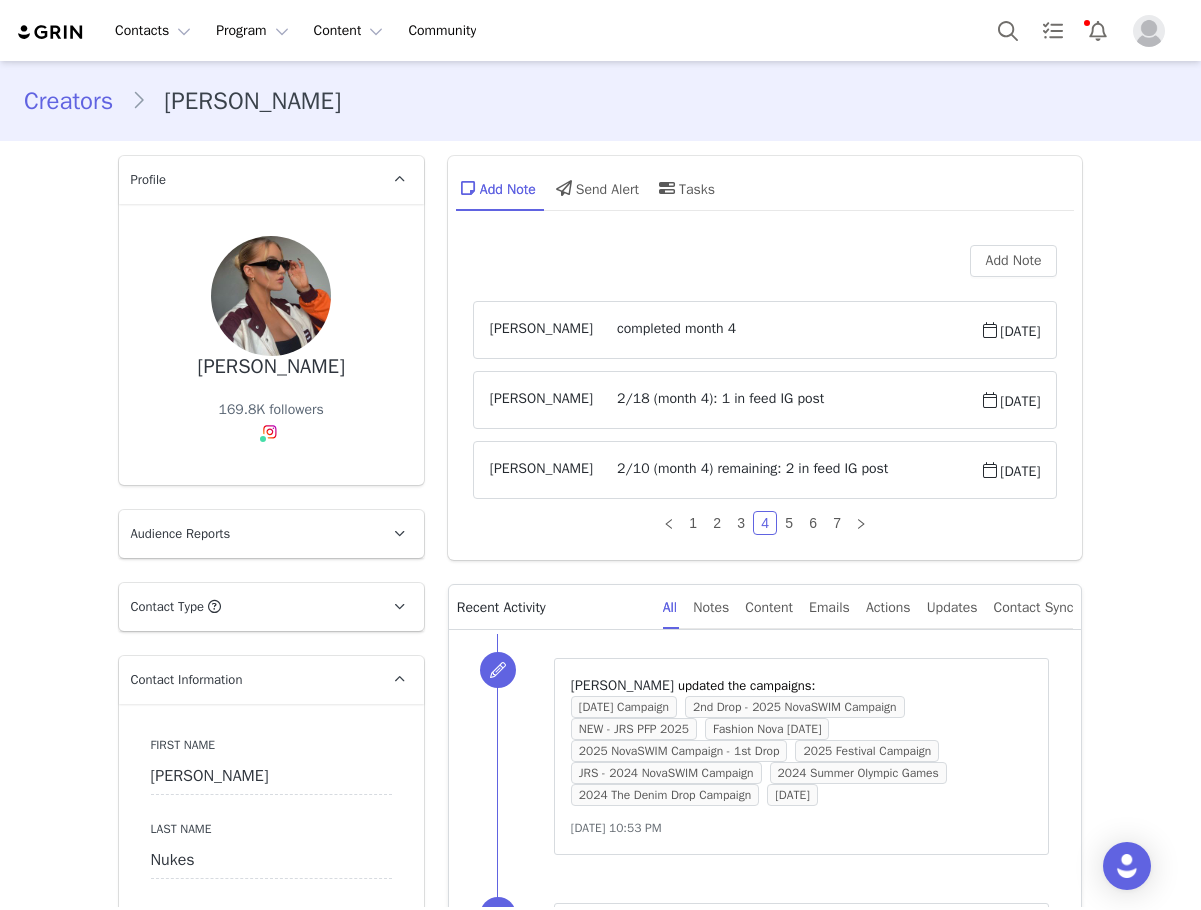 click on "Kaeli Barankiewicz  2/18 (month 4):
1 in feed IG post
Feb 18, 2025" at bounding box center (765, 400) 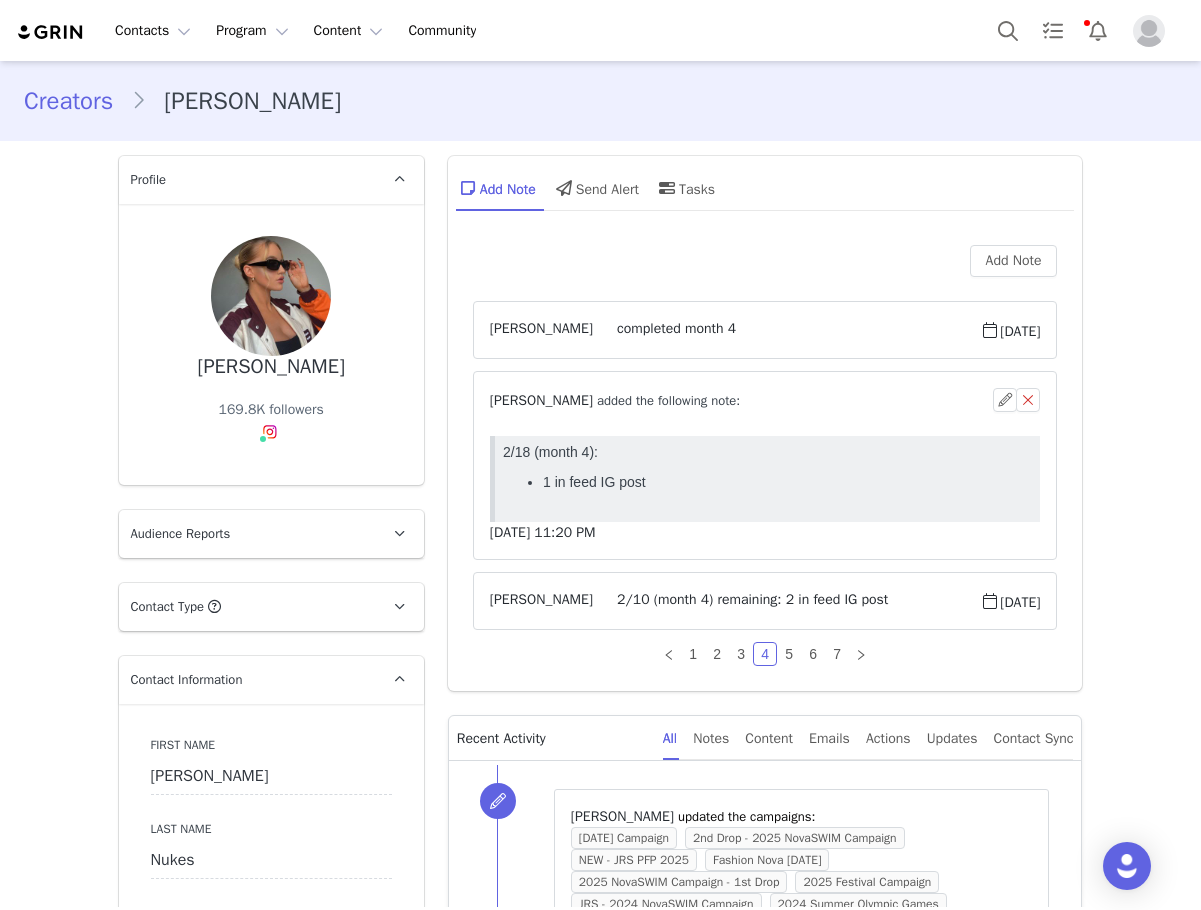 scroll, scrollTop: 0, scrollLeft: 0, axis: both 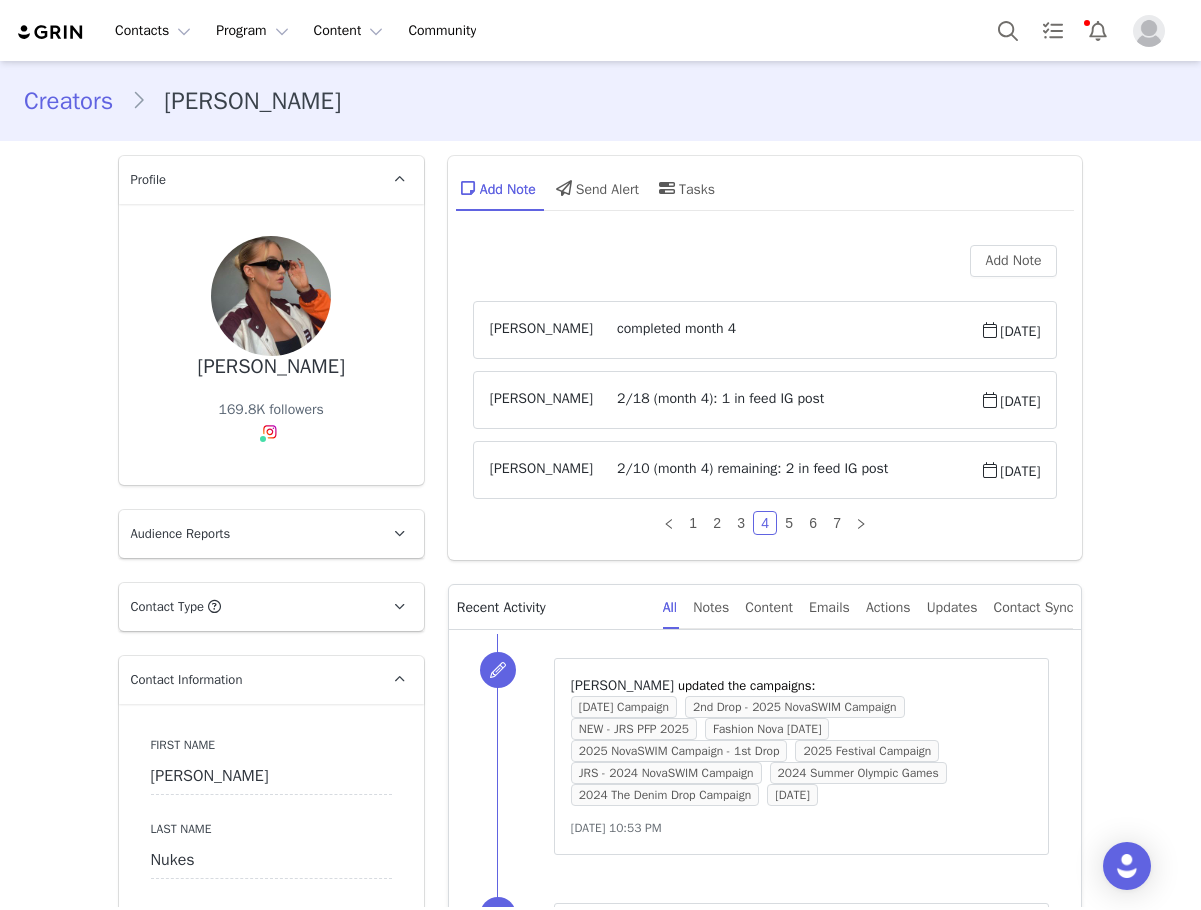 click on "Kaeli Barankiewicz  2/10 (month 4) remaining:
2 in feed IG post
Feb 11, 2025" at bounding box center [765, 470] 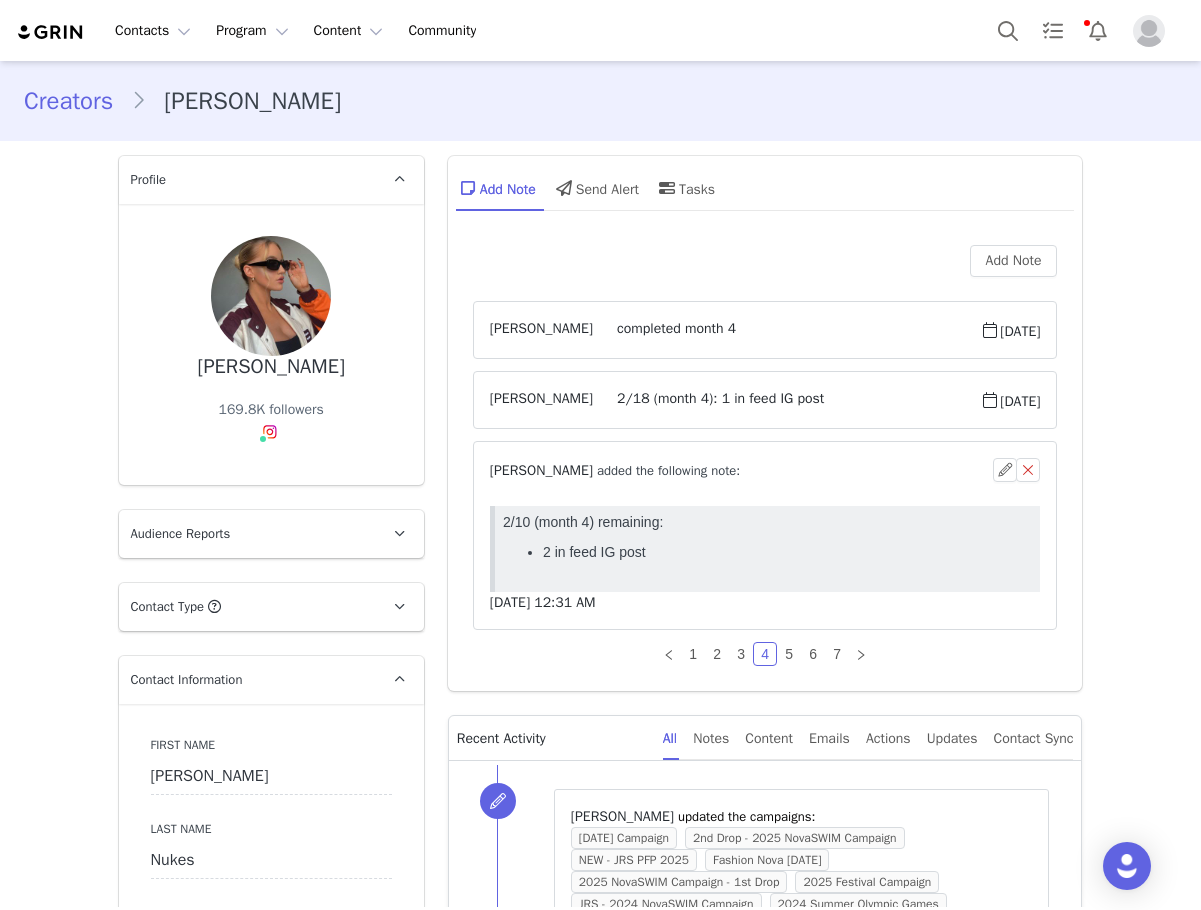 scroll, scrollTop: 0, scrollLeft: 0, axis: both 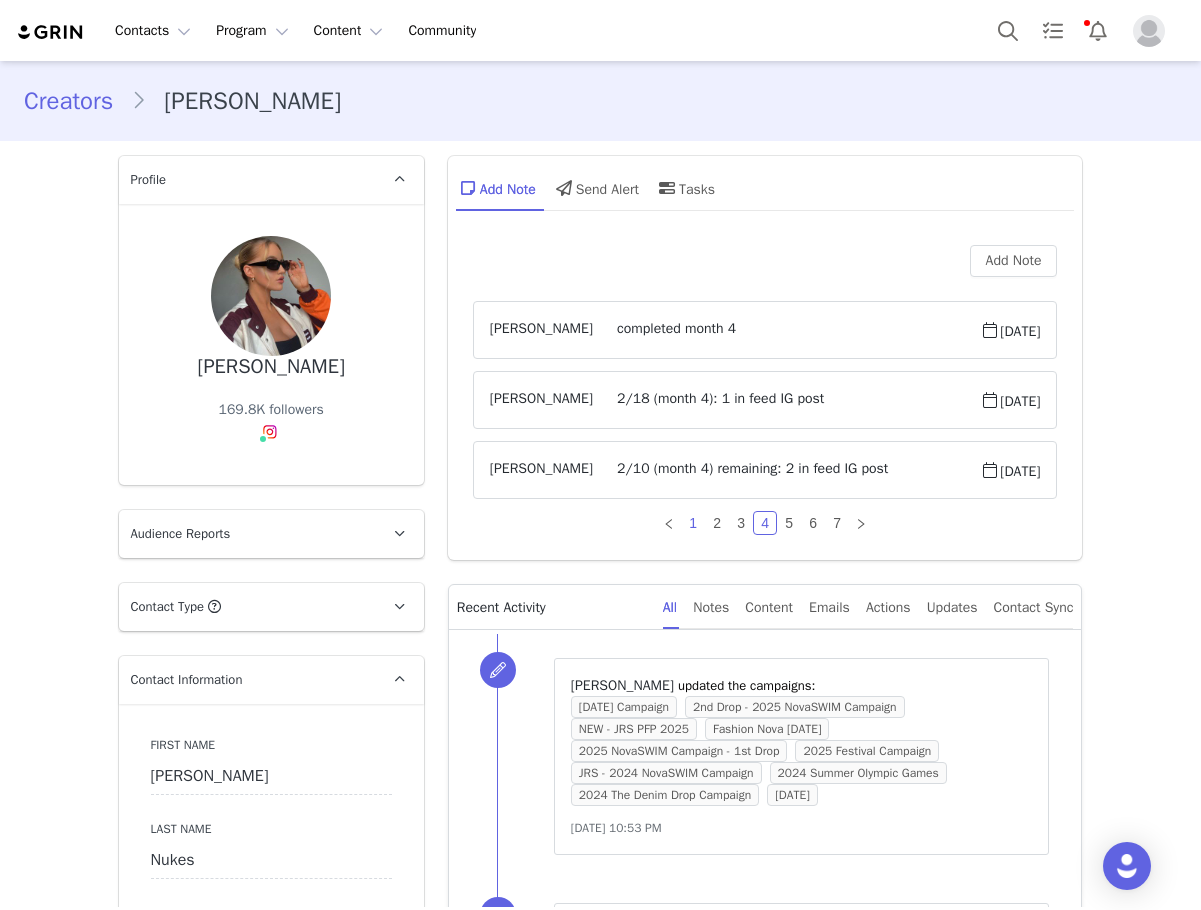 click on "1" at bounding box center [693, 523] 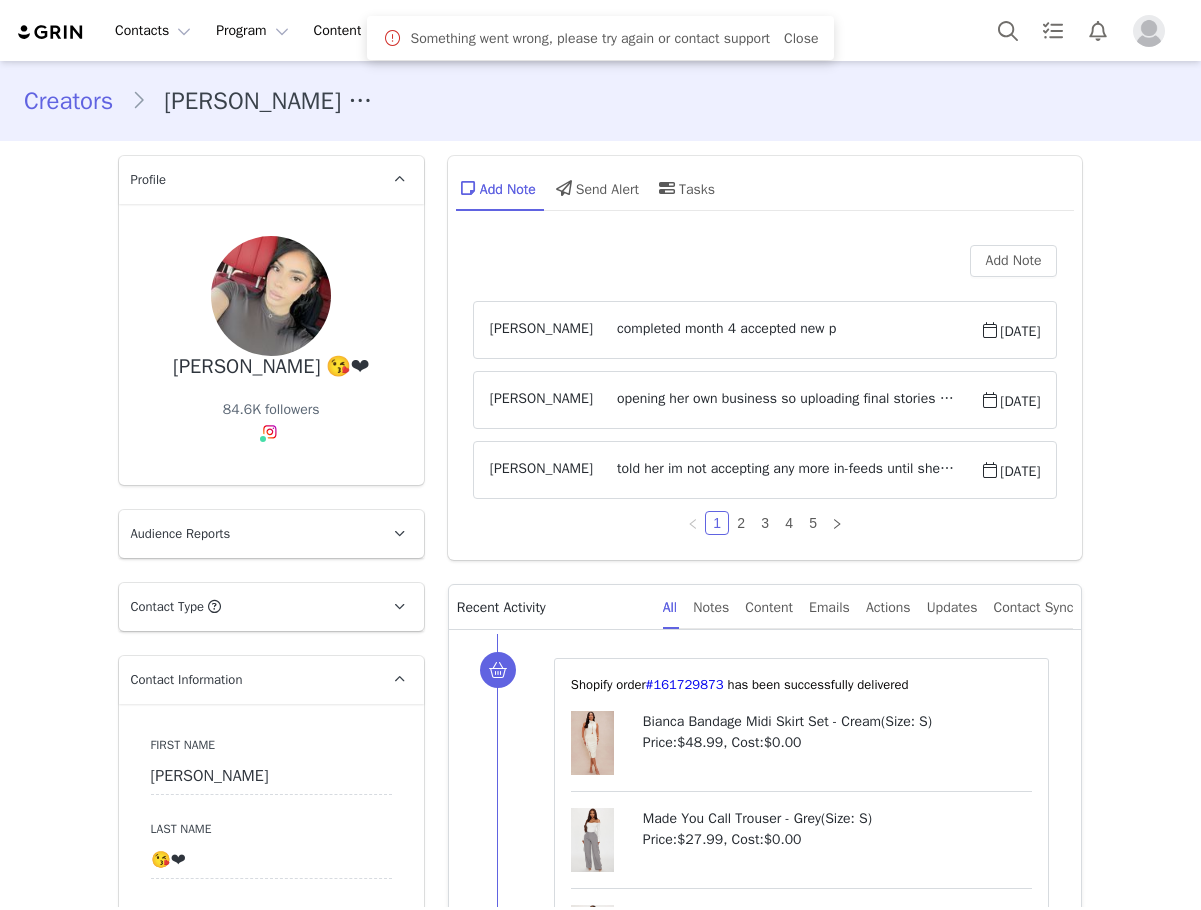 type on "+1 ([GEOGRAPHIC_DATA])" 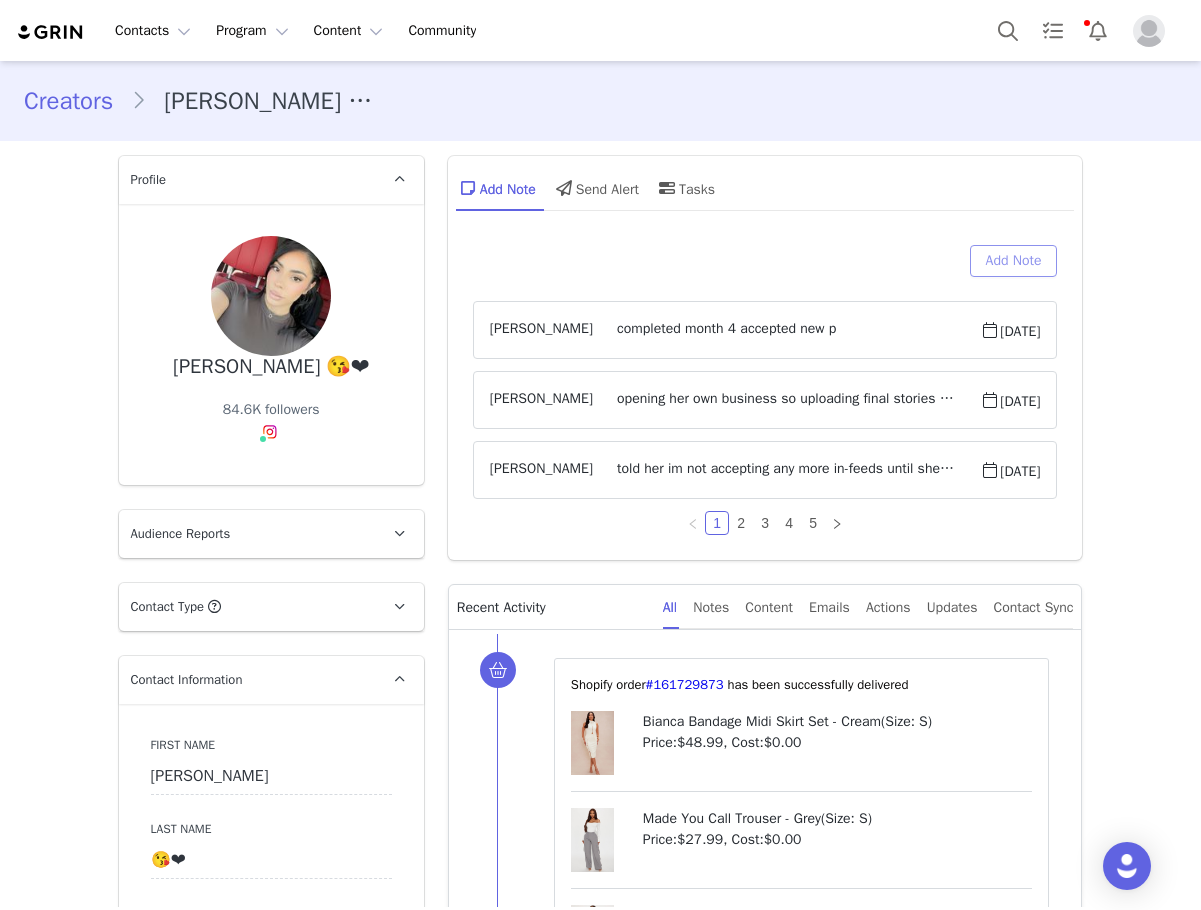 click on "Add Note" at bounding box center (1014, 261) 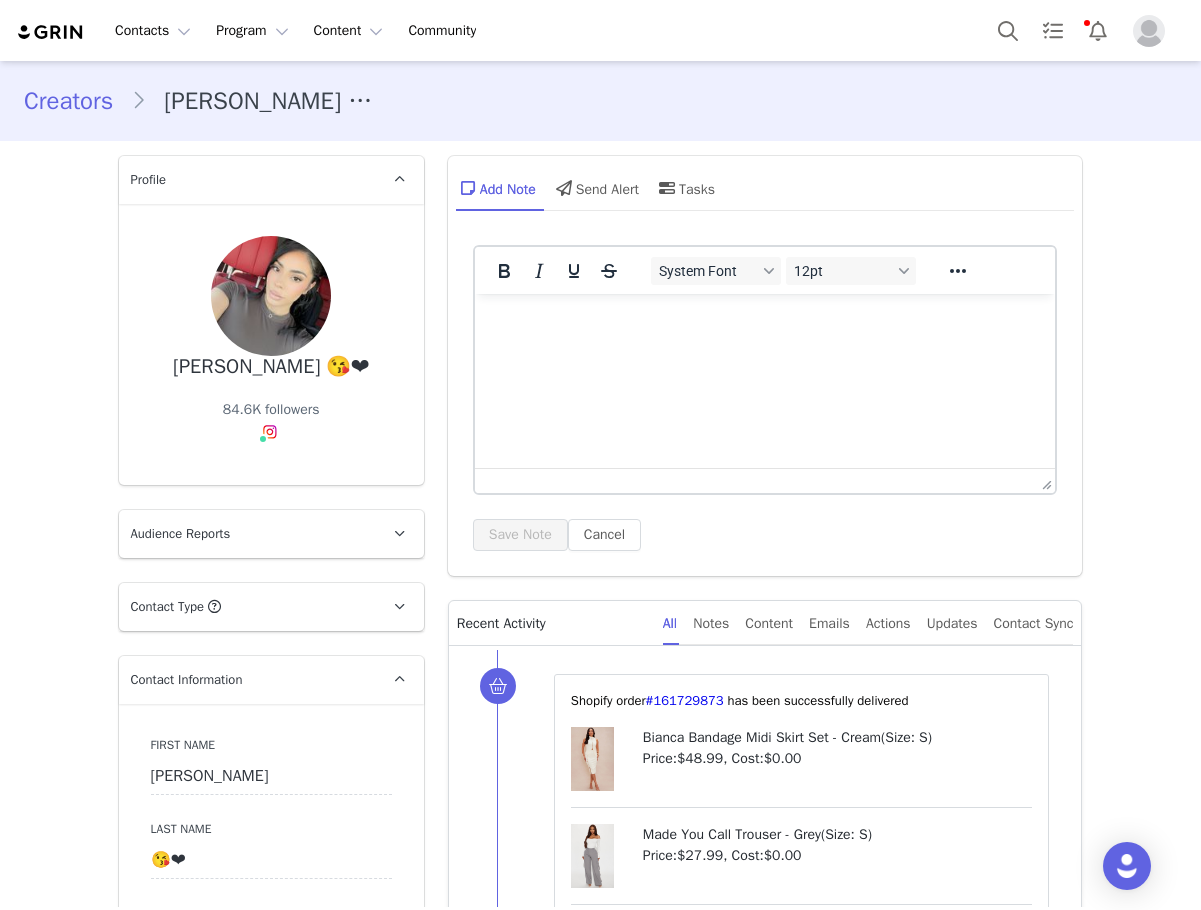scroll, scrollTop: 0, scrollLeft: 0, axis: both 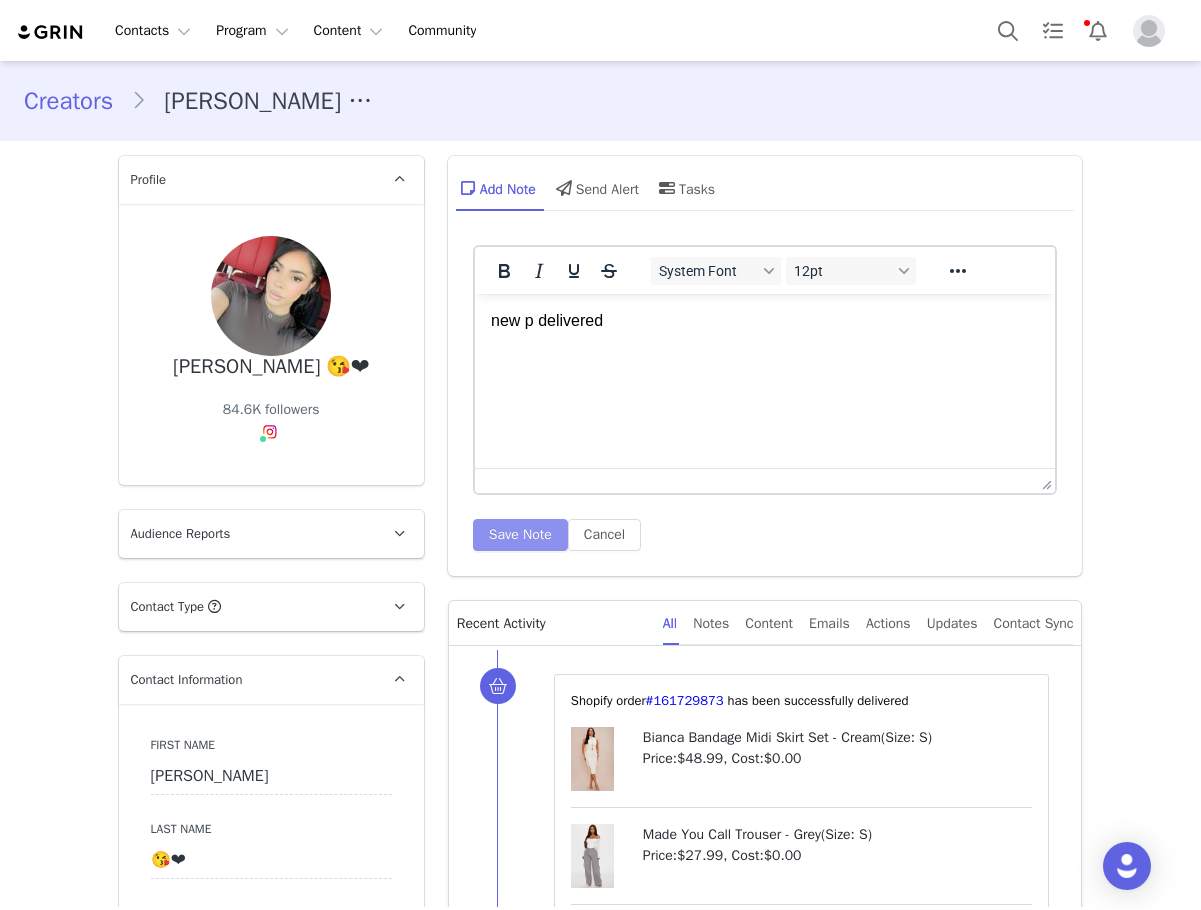 click on "Save Note" at bounding box center (520, 535) 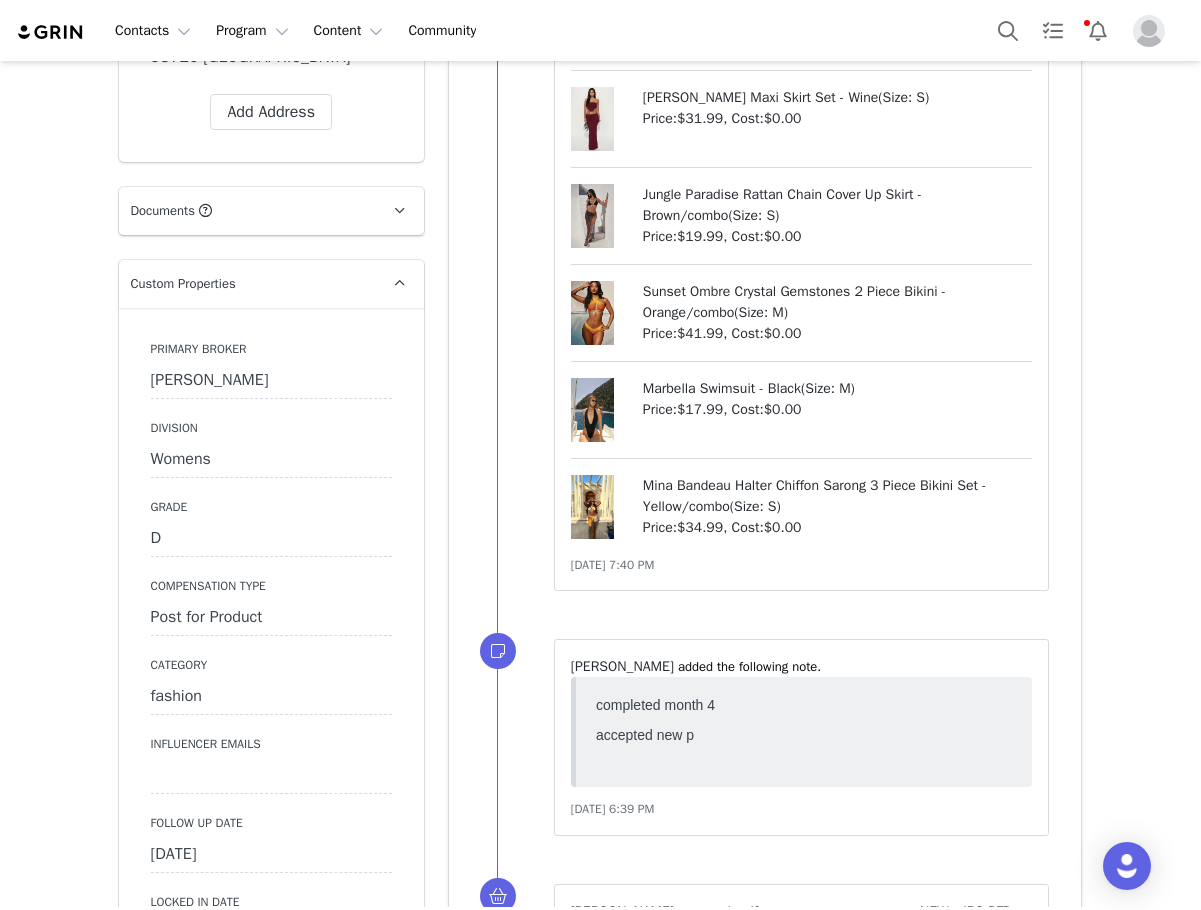 scroll, scrollTop: 1700, scrollLeft: 0, axis: vertical 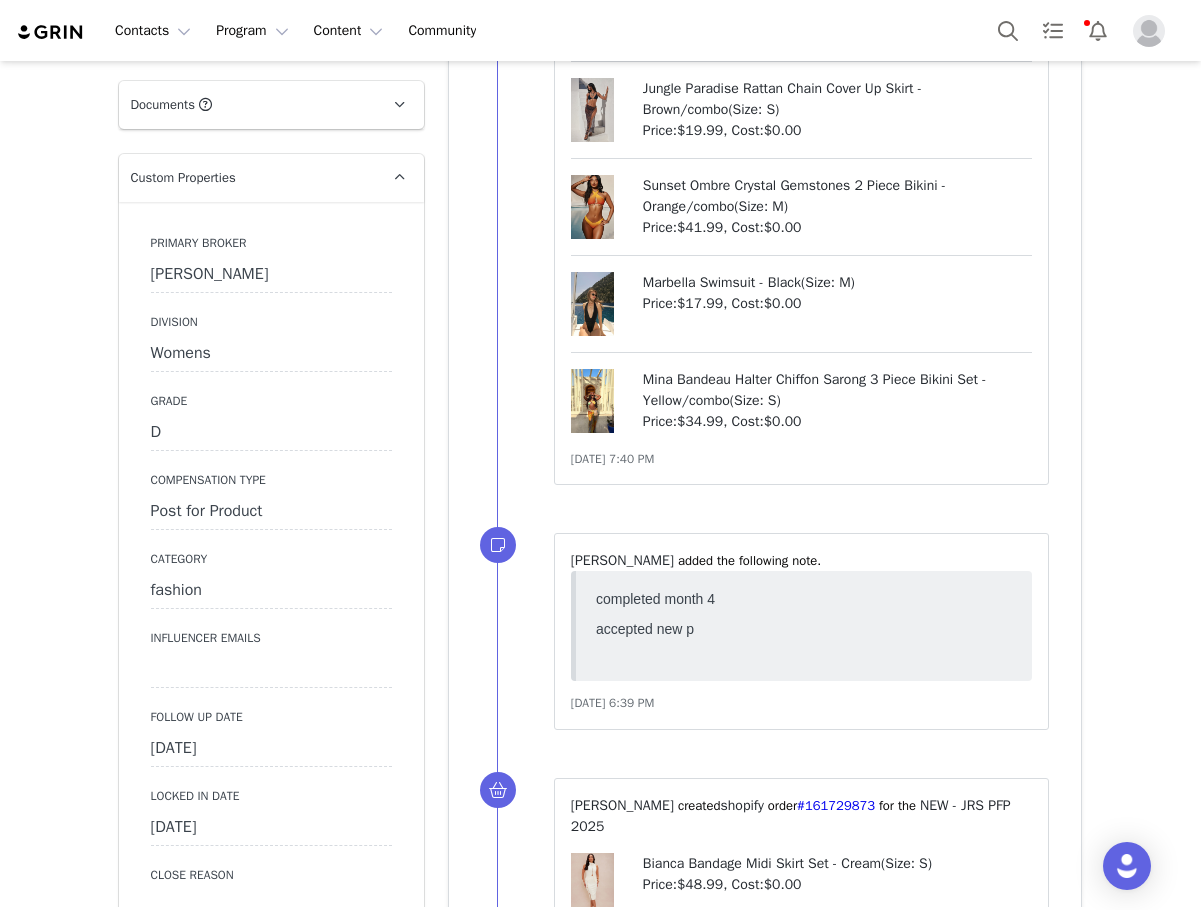 click on "[DATE]" at bounding box center (271, 749) 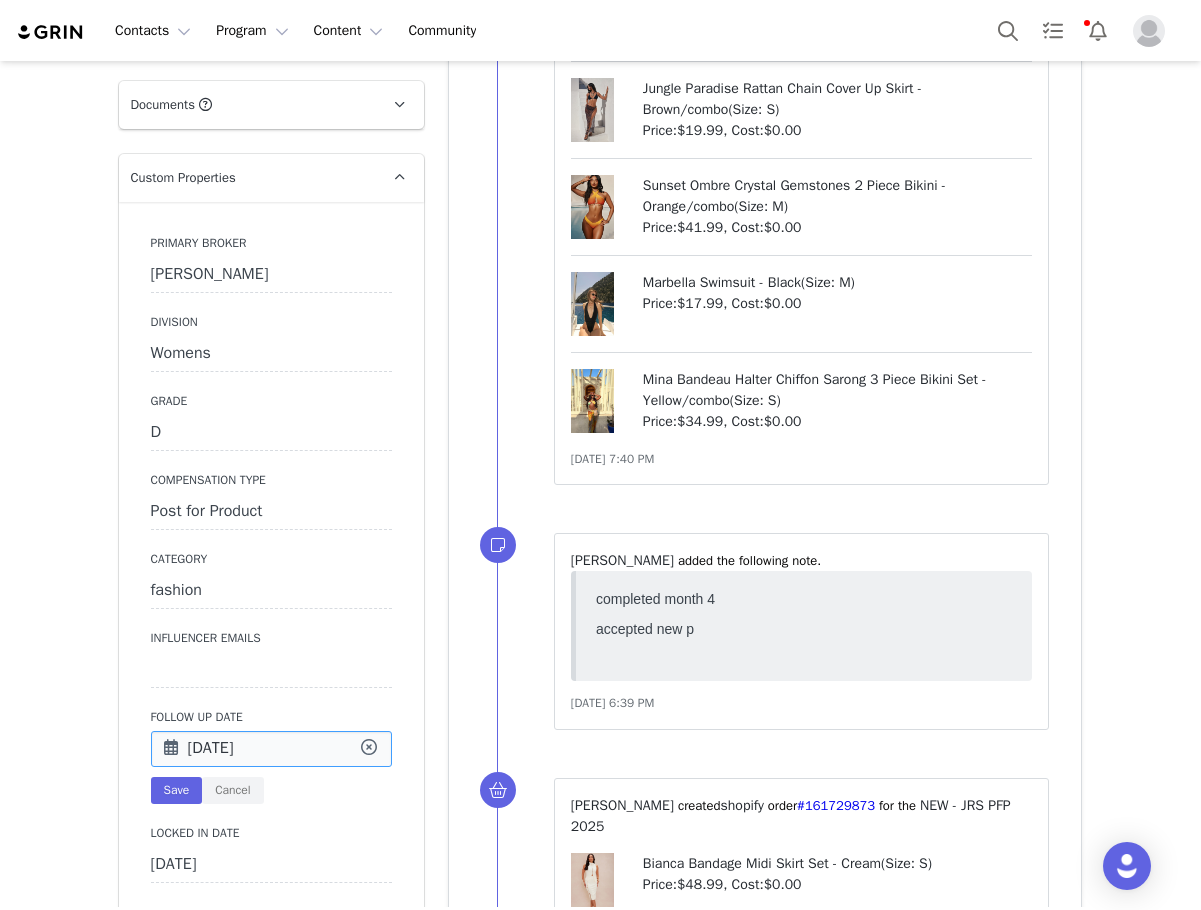 click on "[DATE]" at bounding box center (271, 749) 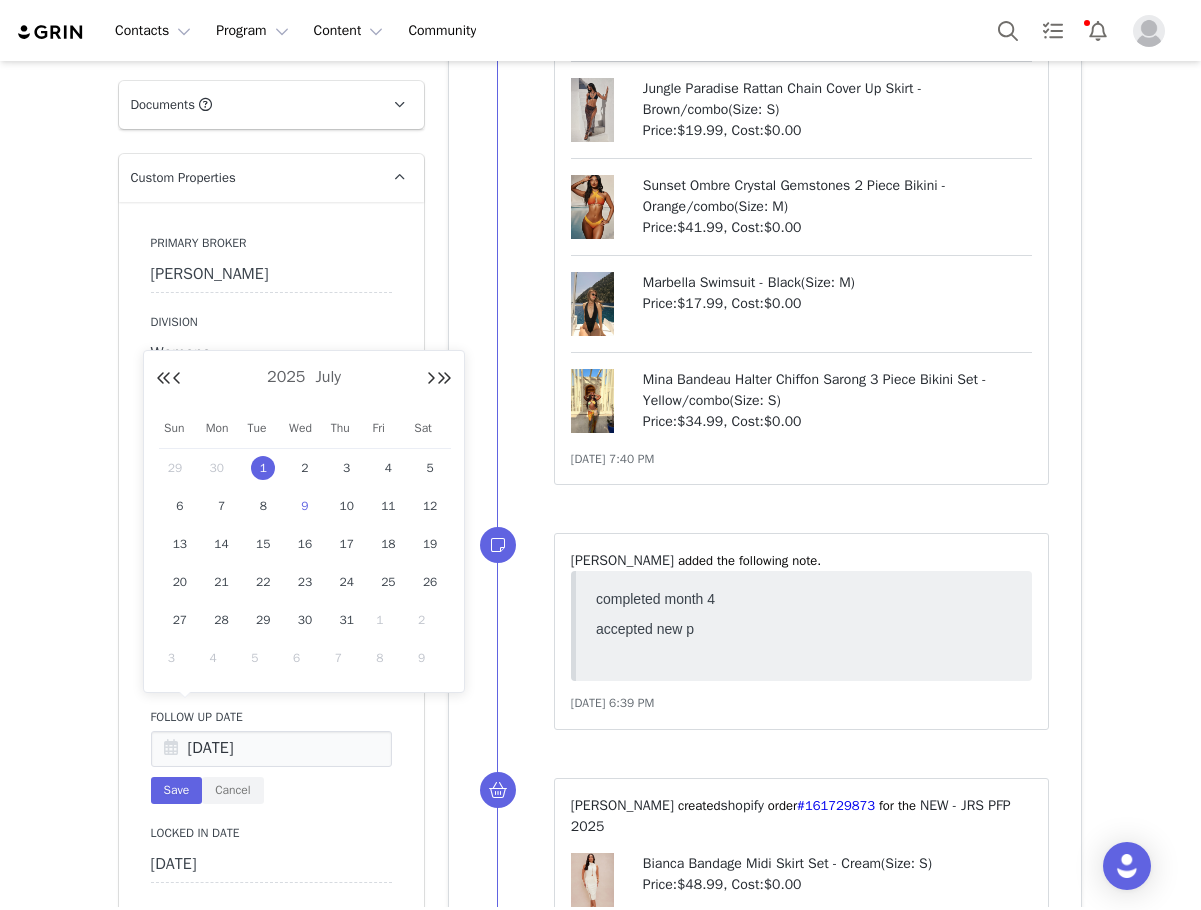 drag, startPoint x: 313, startPoint y: 500, endPoint x: 291, endPoint y: 545, distance: 50.08992 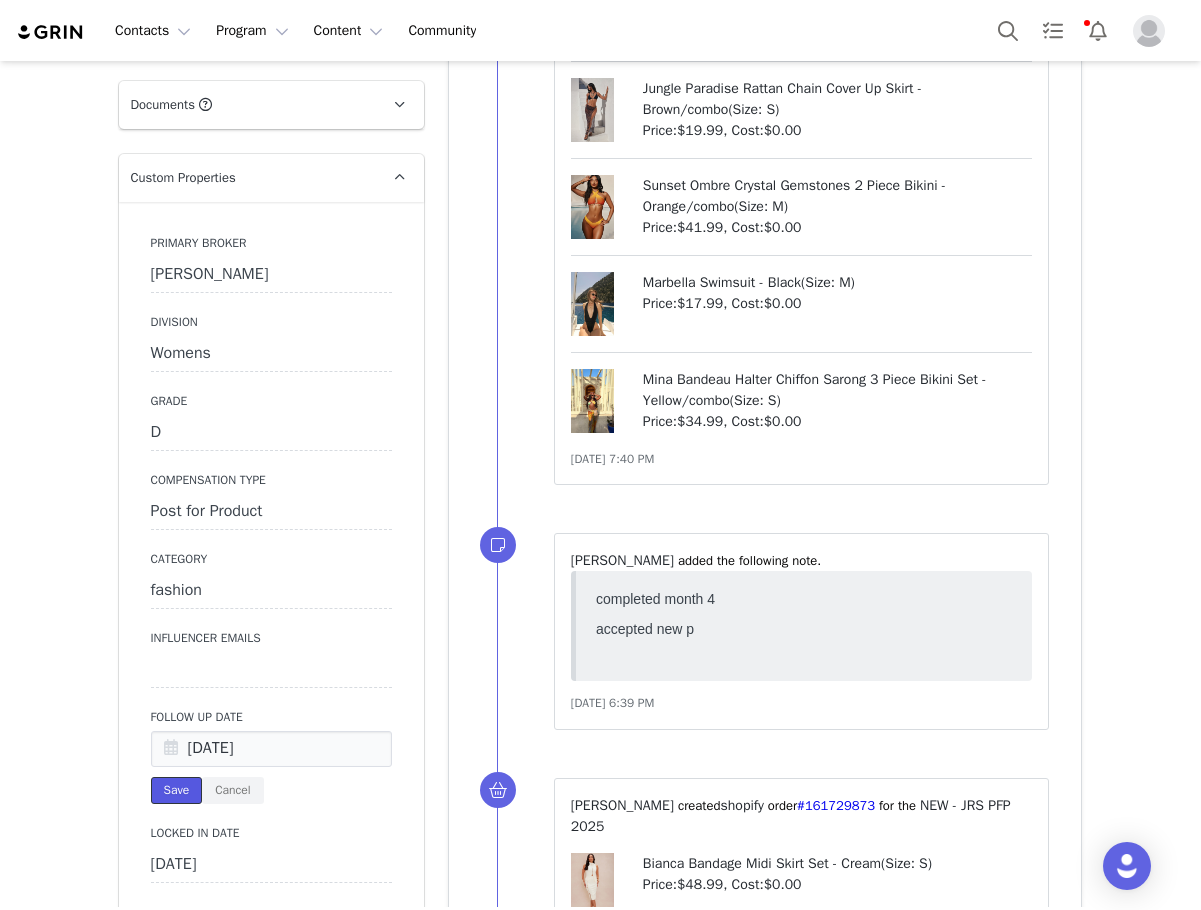 click on "Save" at bounding box center [177, 790] 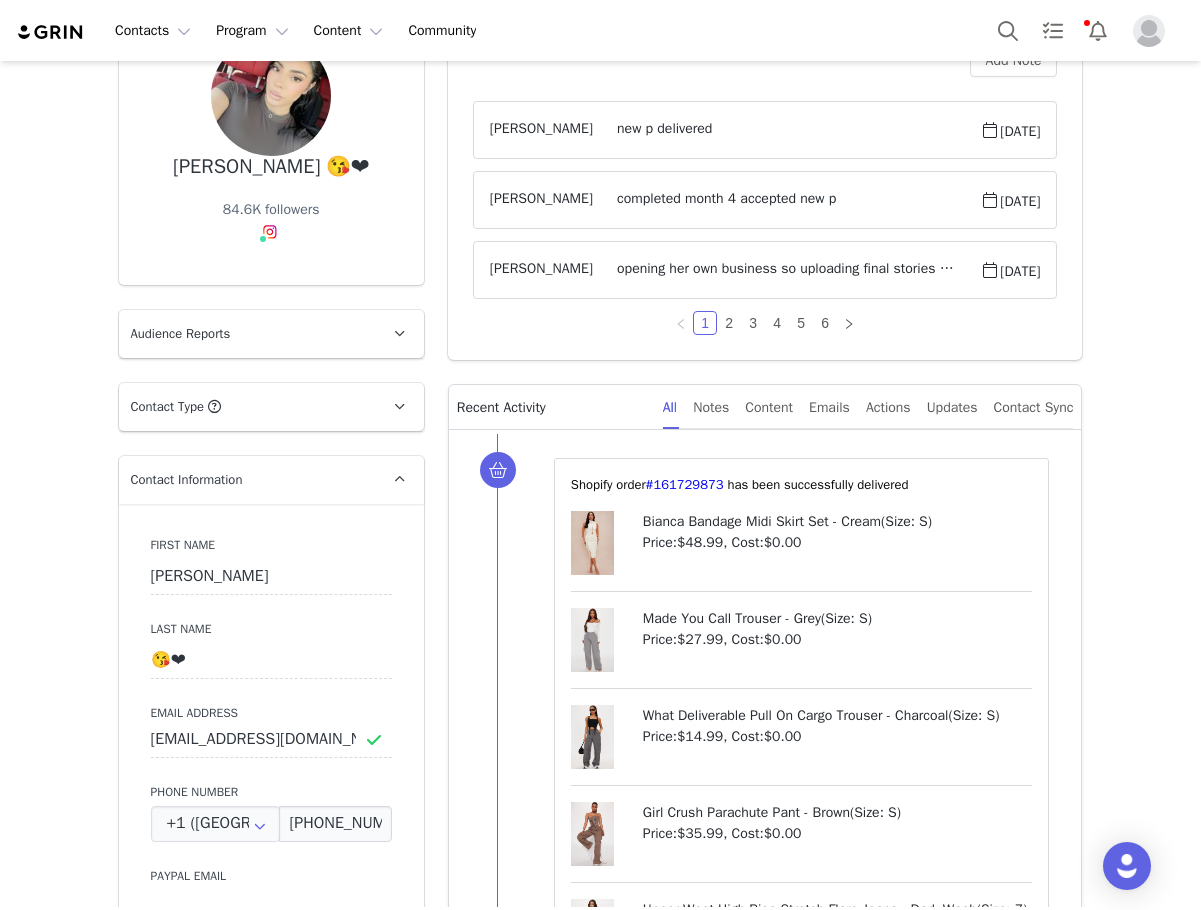 scroll, scrollTop: 0, scrollLeft: 0, axis: both 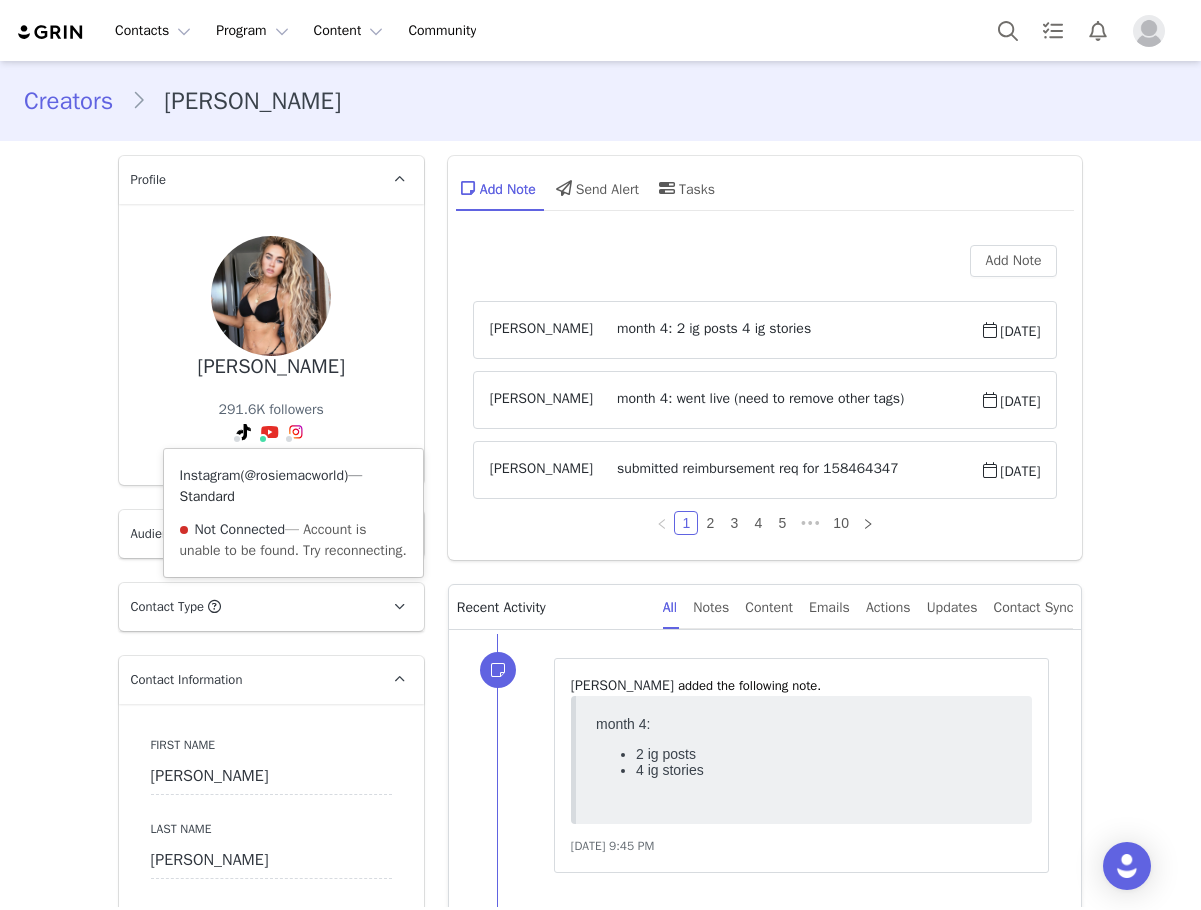 click on "@rosiemacworld" at bounding box center [294, 475] 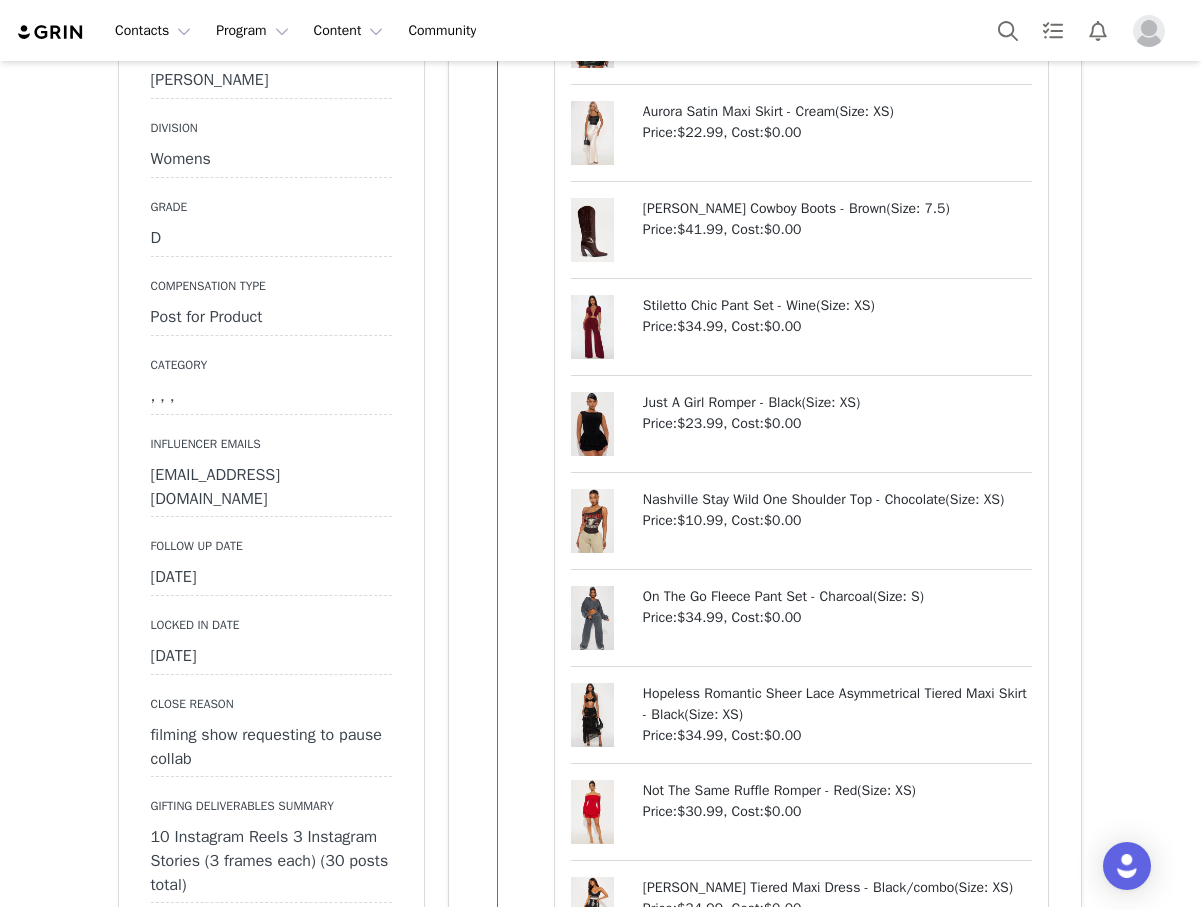 scroll, scrollTop: 2000, scrollLeft: 0, axis: vertical 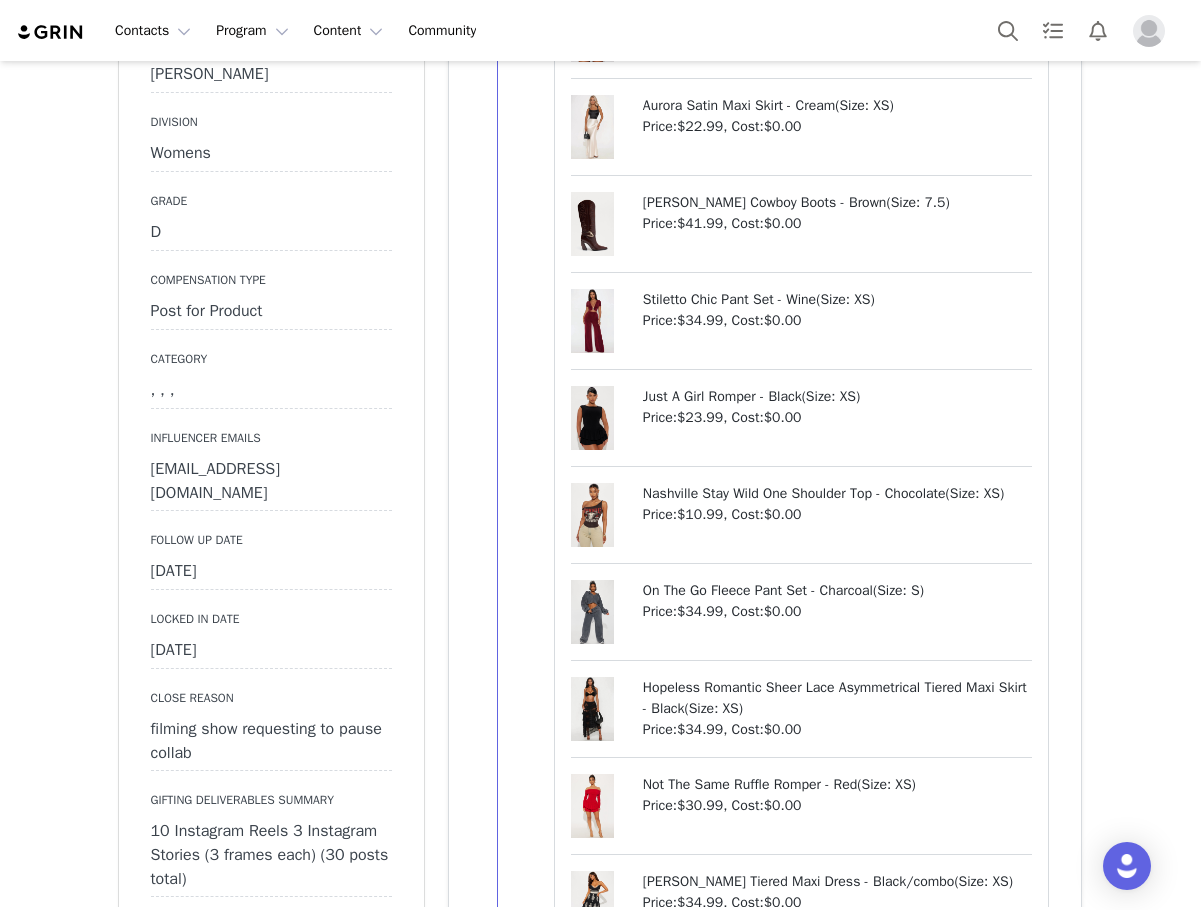 click on "July 1st, 2025" at bounding box center [271, 572] 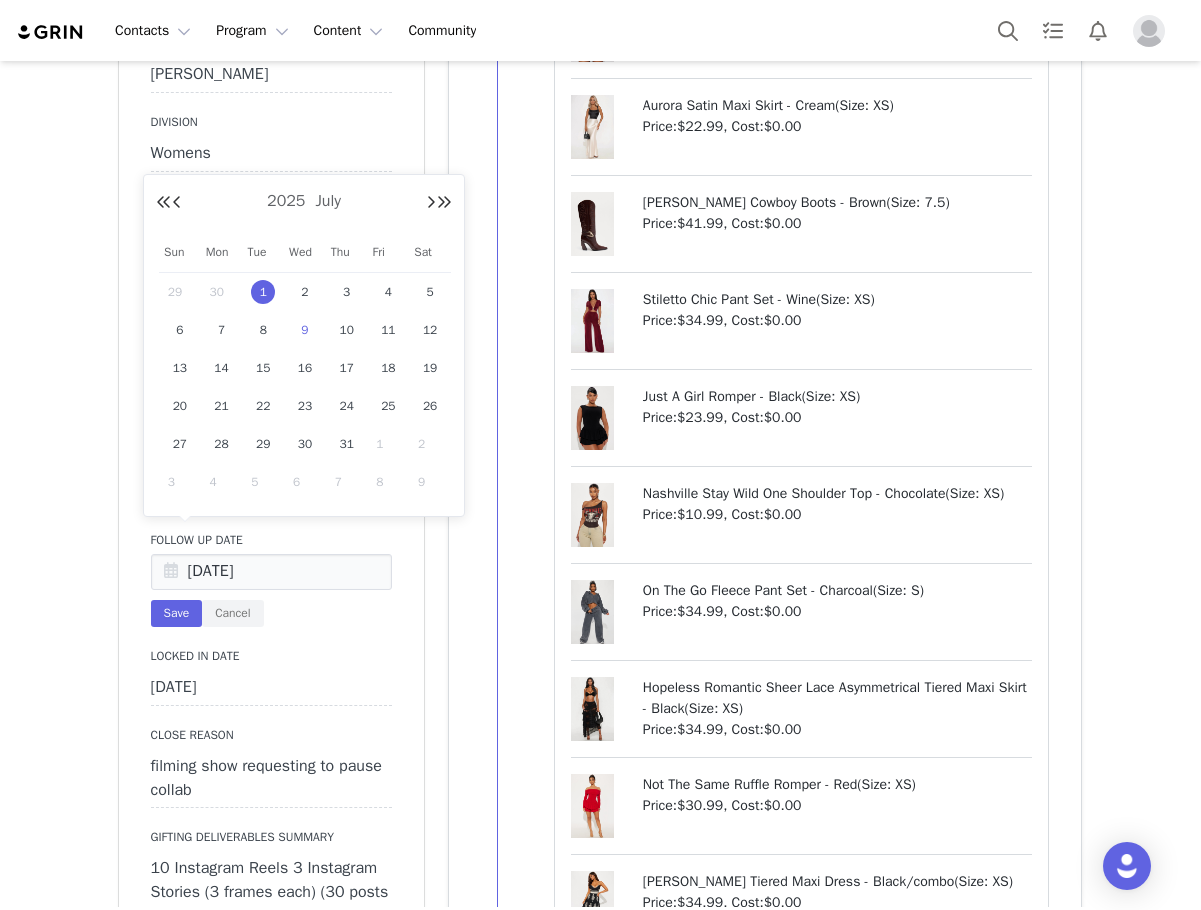 click on "9" at bounding box center (305, 330) 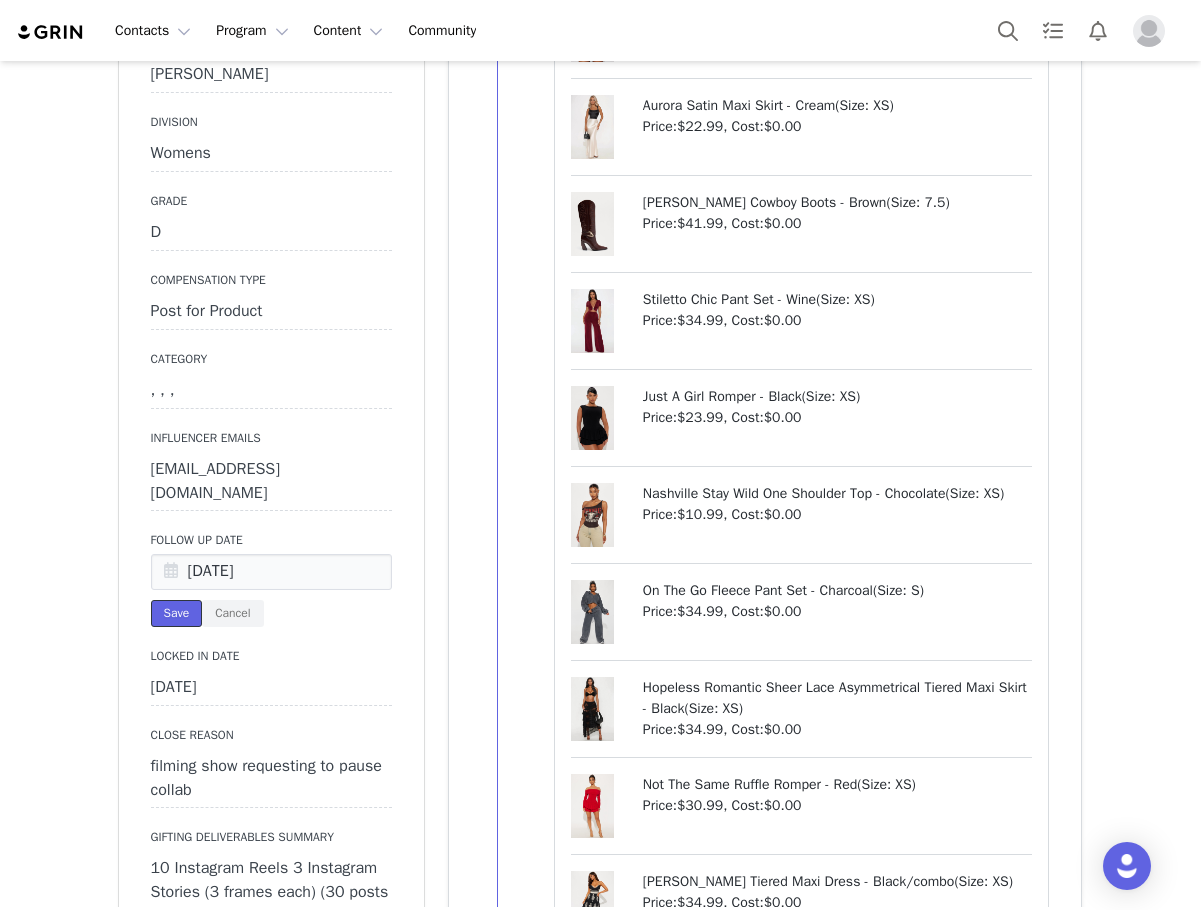 click on "Save" at bounding box center (177, 613) 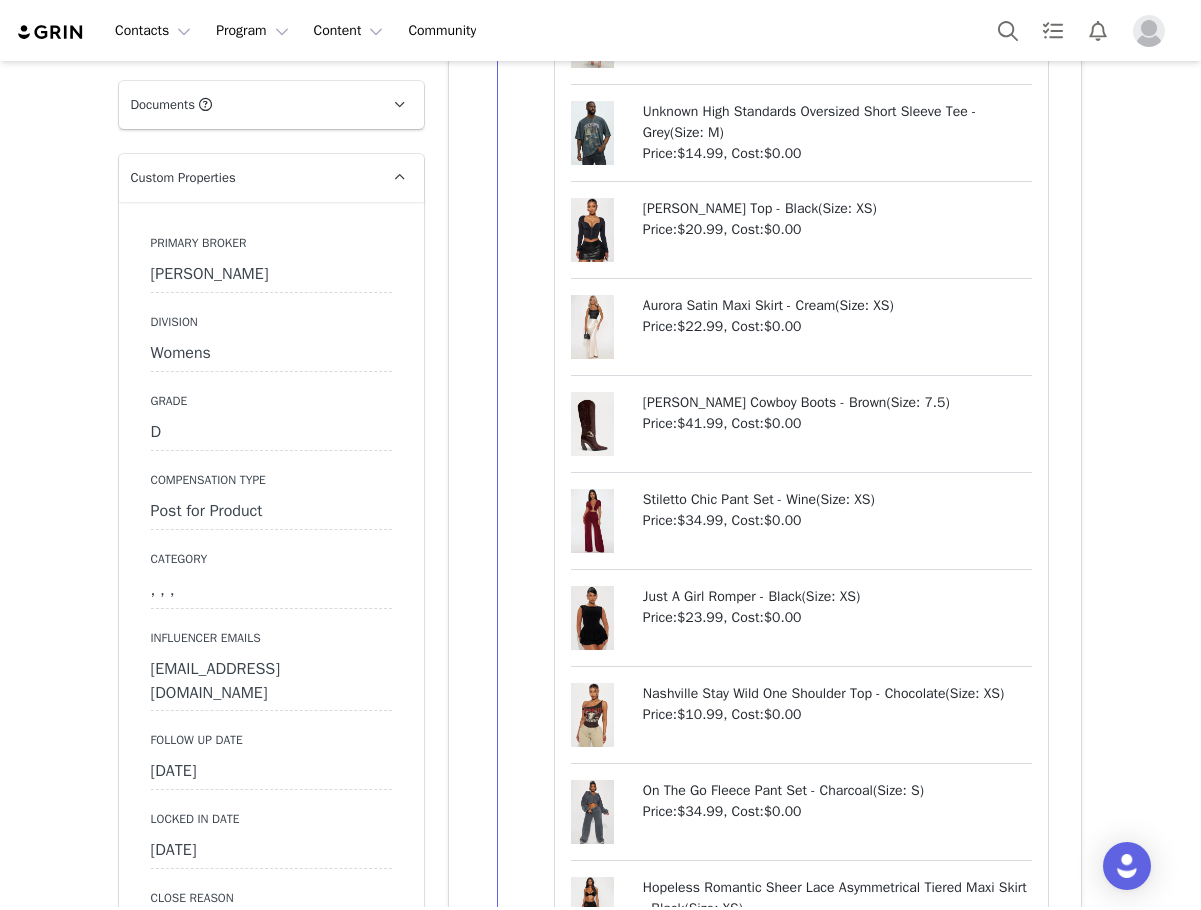 scroll, scrollTop: 2100, scrollLeft: 0, axis: vertical 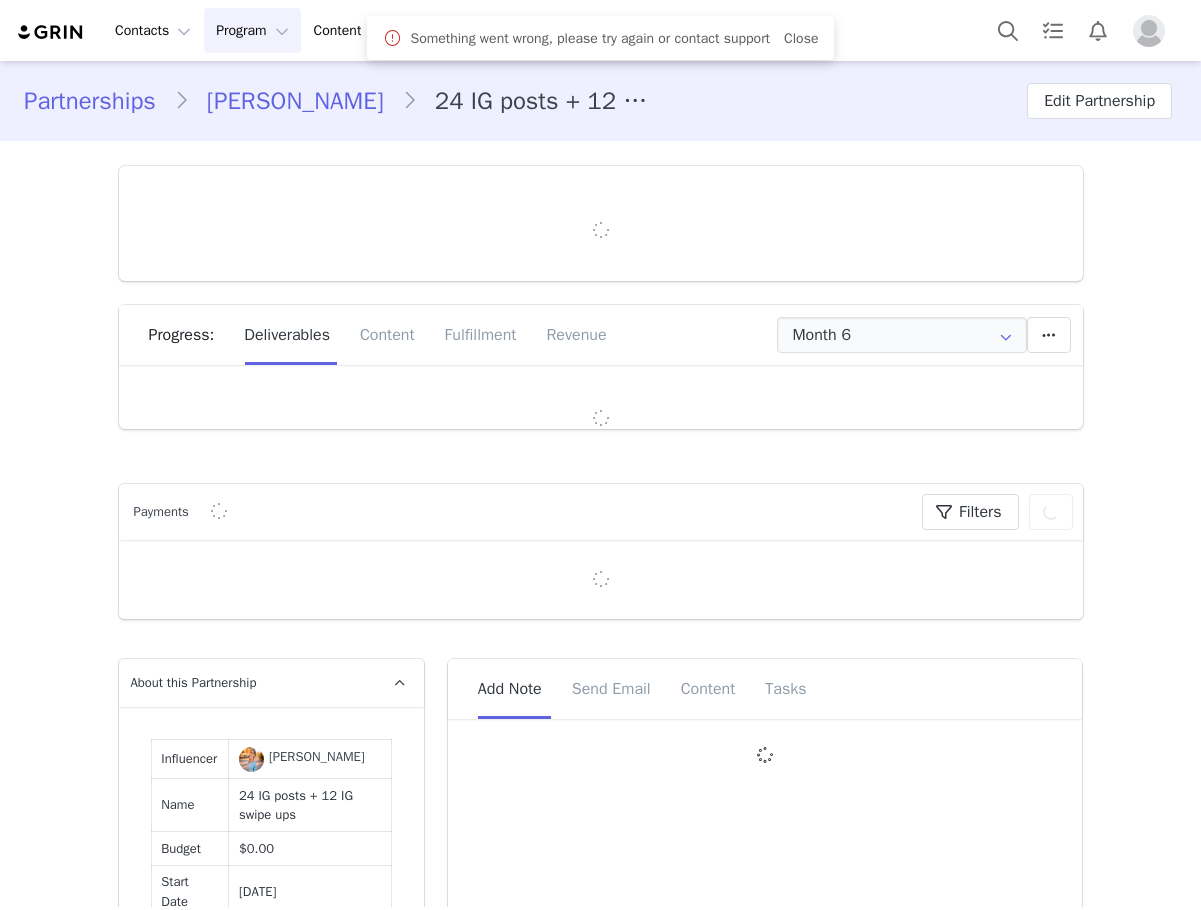 type on "+34 ([GEOGRAPHIC_DATA])" 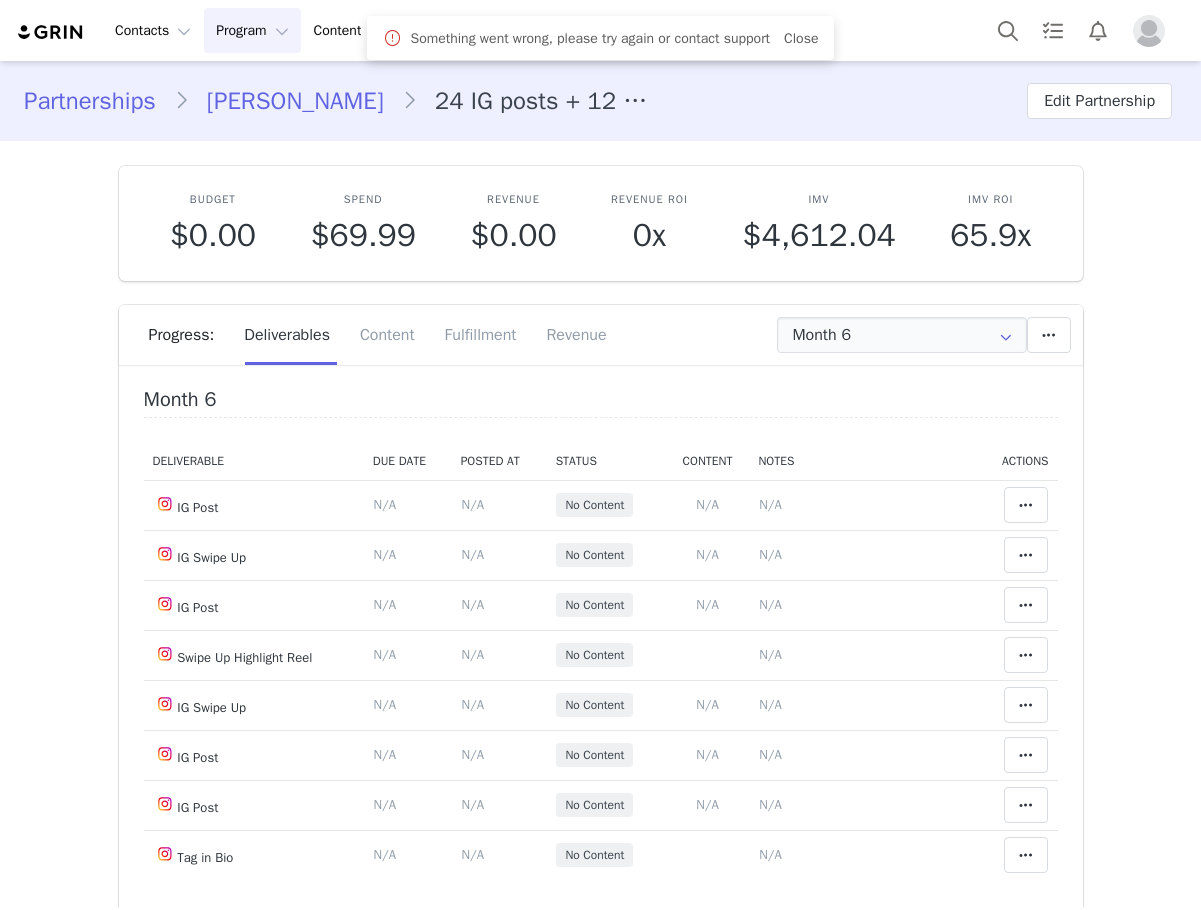 scroll, scrollTop: 0, scrollLeft: 0, axis: both 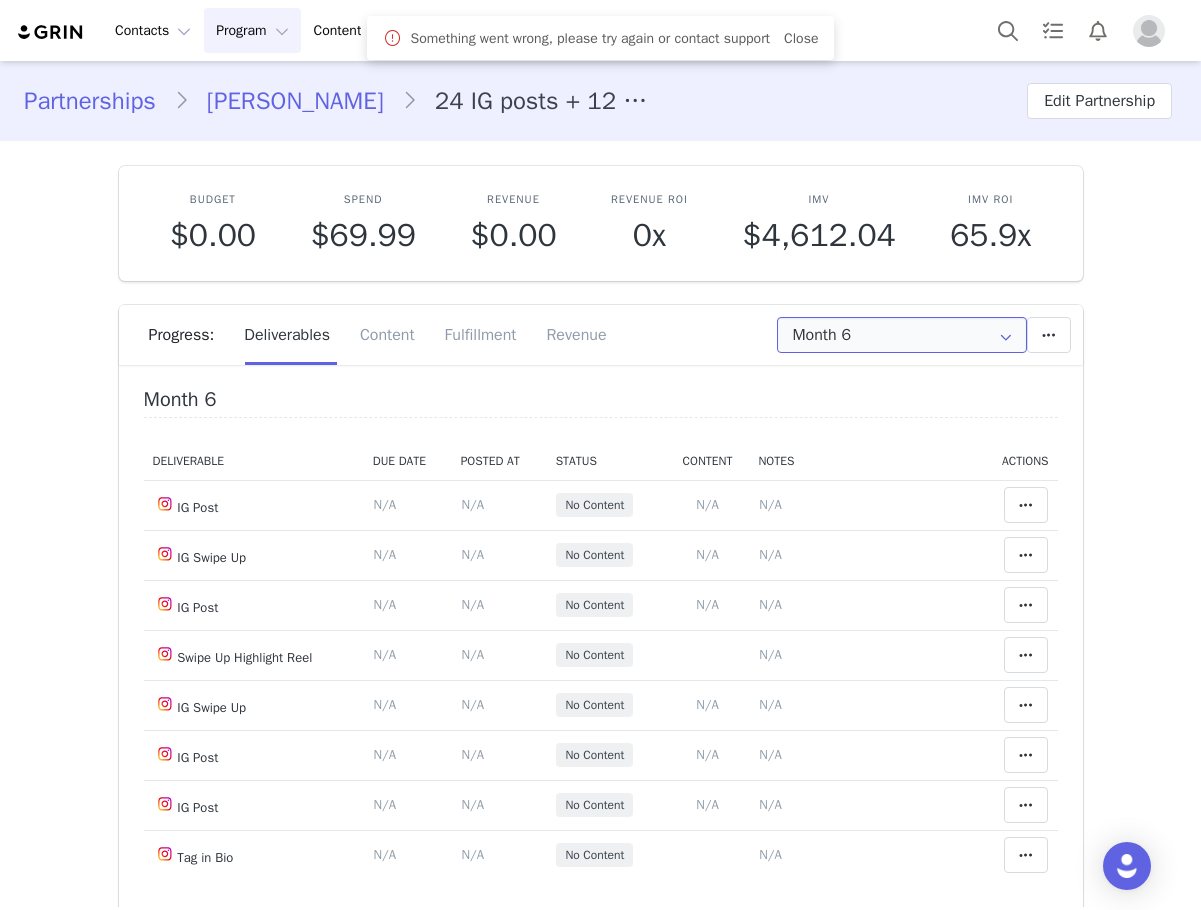 click on "Month 6" at bounding box center [902, 335] 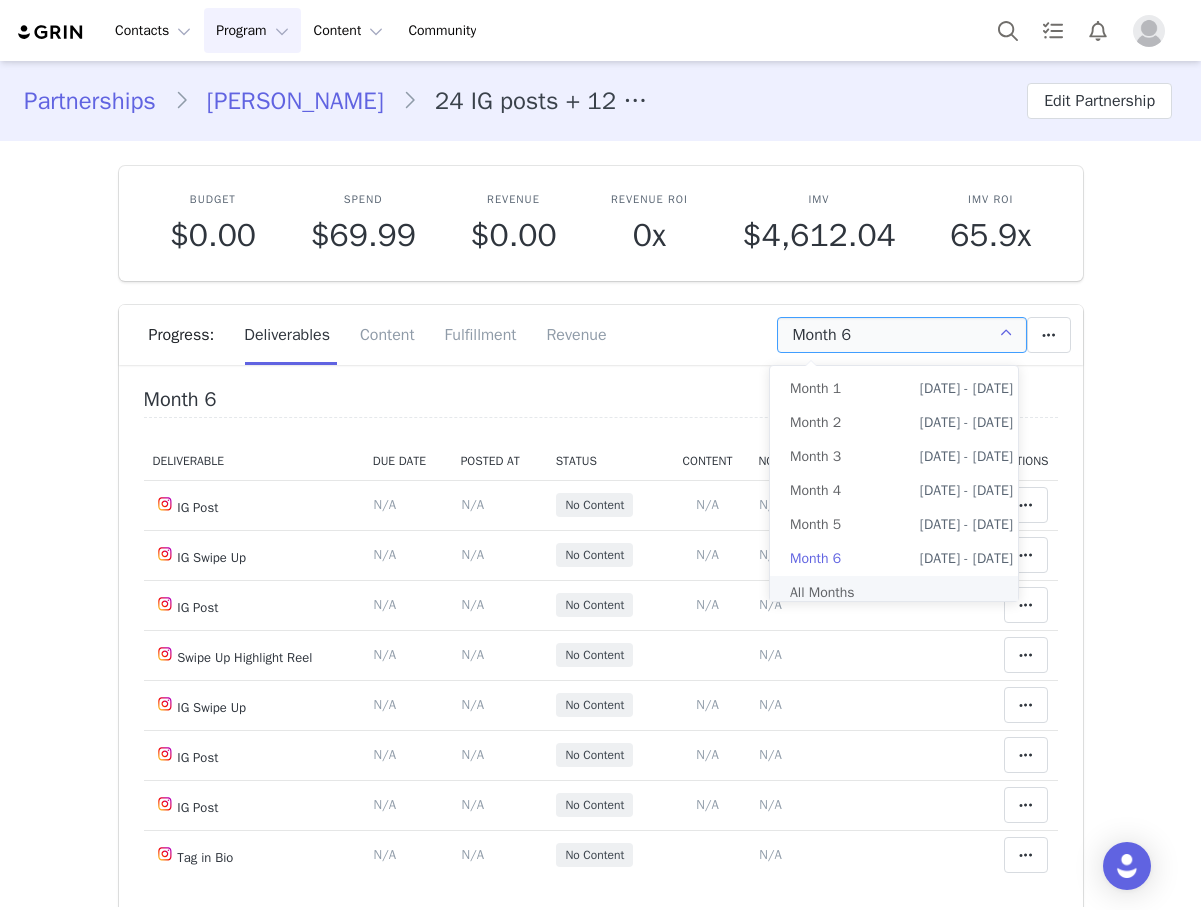 click on "All Months" at bounding box center [901, 593] 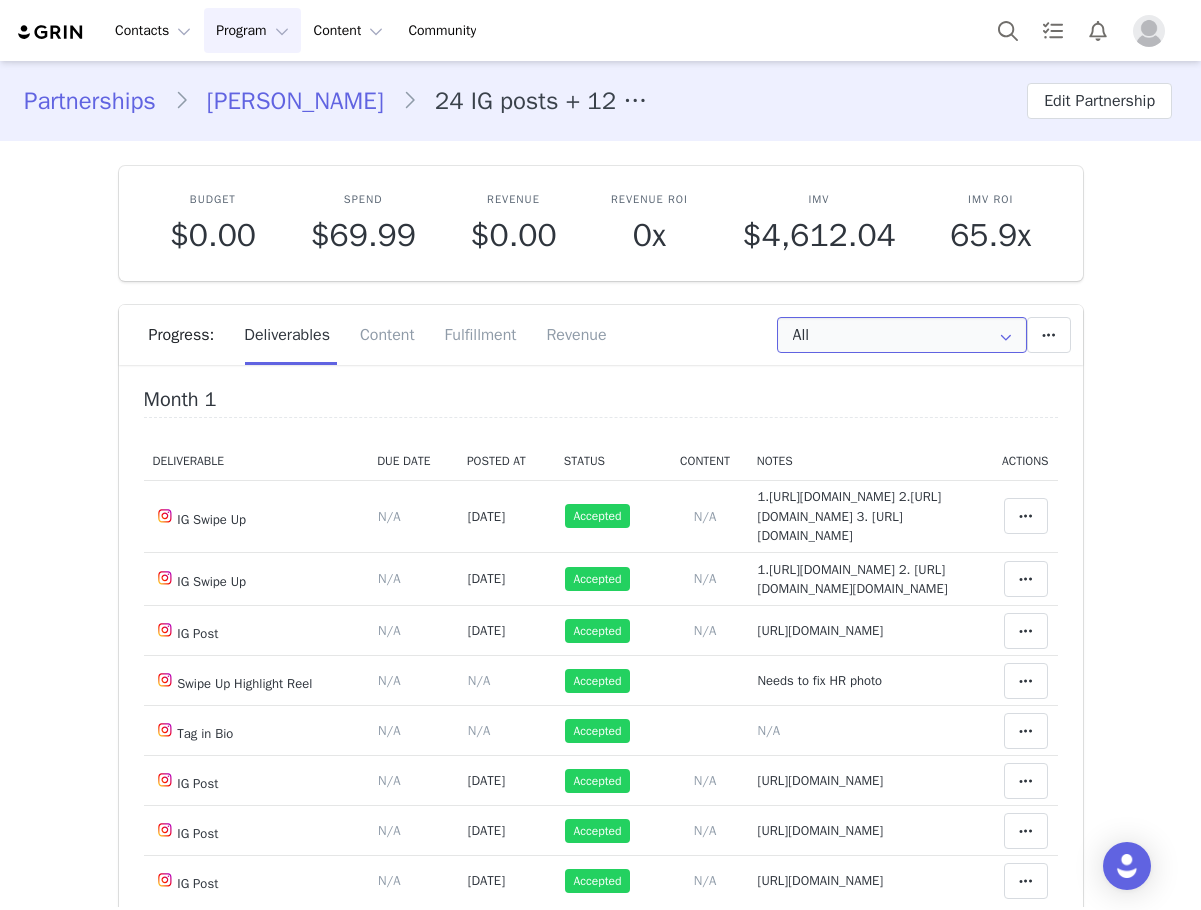 scroll, scrollTop: 400, scrollLeft: 0, axis: vertical 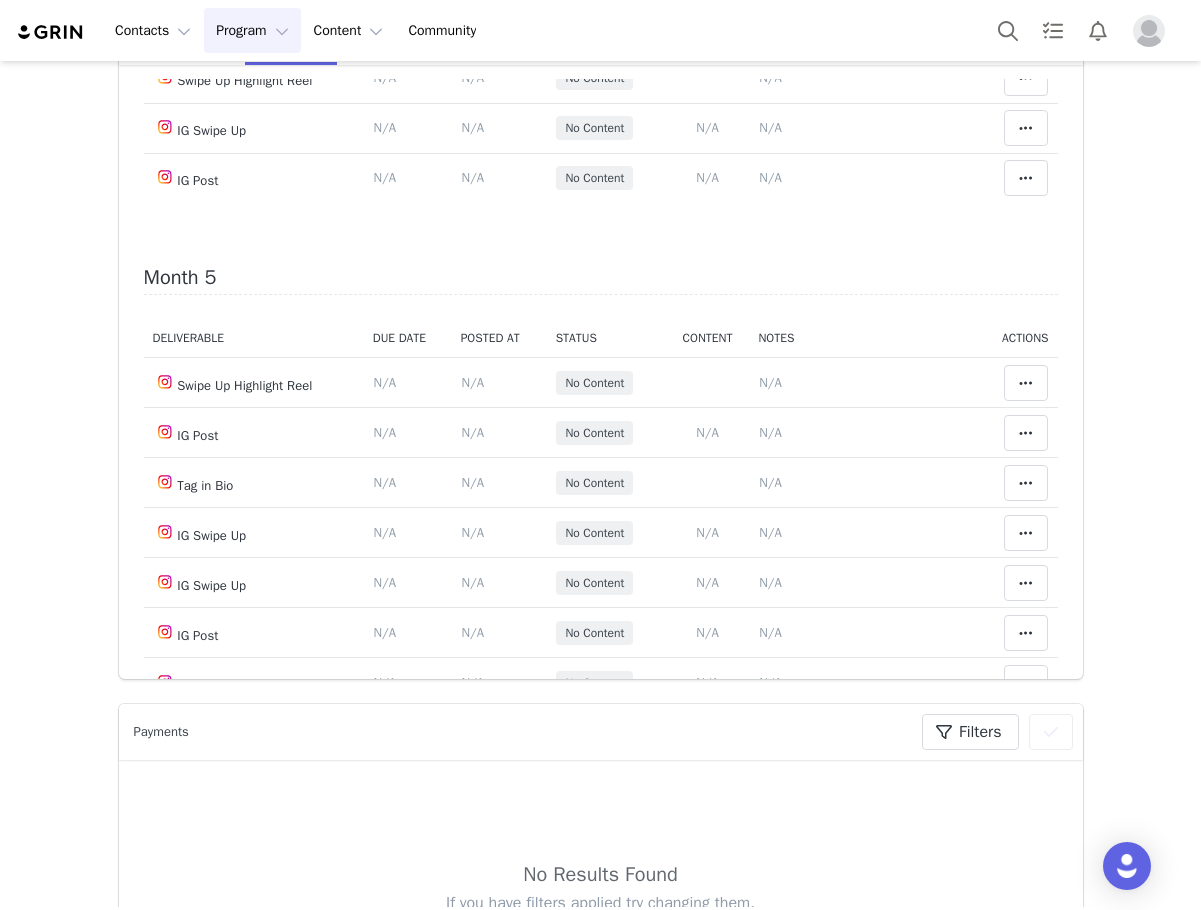 click on "(bronze sparkle bikini)
https://www.instagram.com/p/DKzxvjjNsIM/?img_index=1
identify item worn" at bounding box center (858, -74) 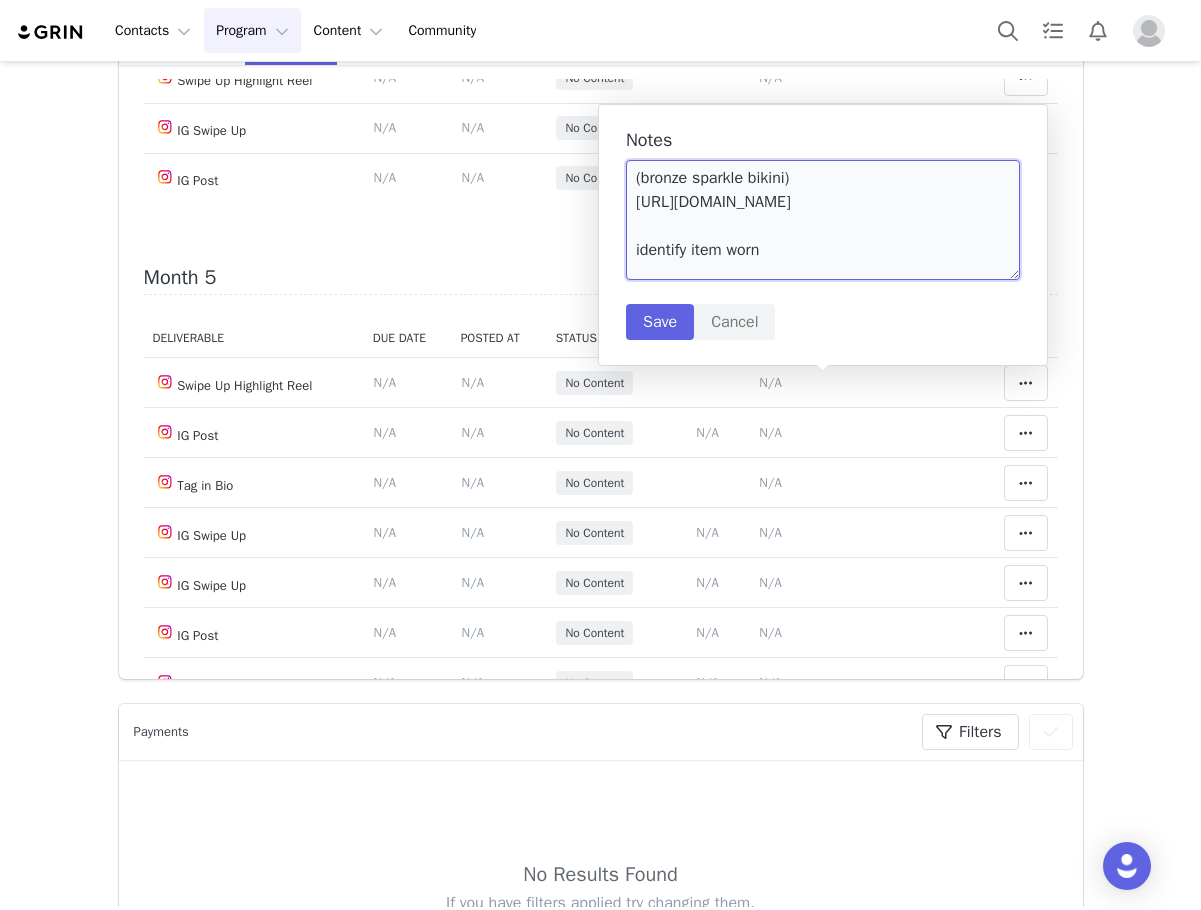click on "(bronze sparkle bikini)
https://www.instagram.com/p/DKzxvjjNsIM/?img_index=1
identify item worn" at bounding box center [823, 220] 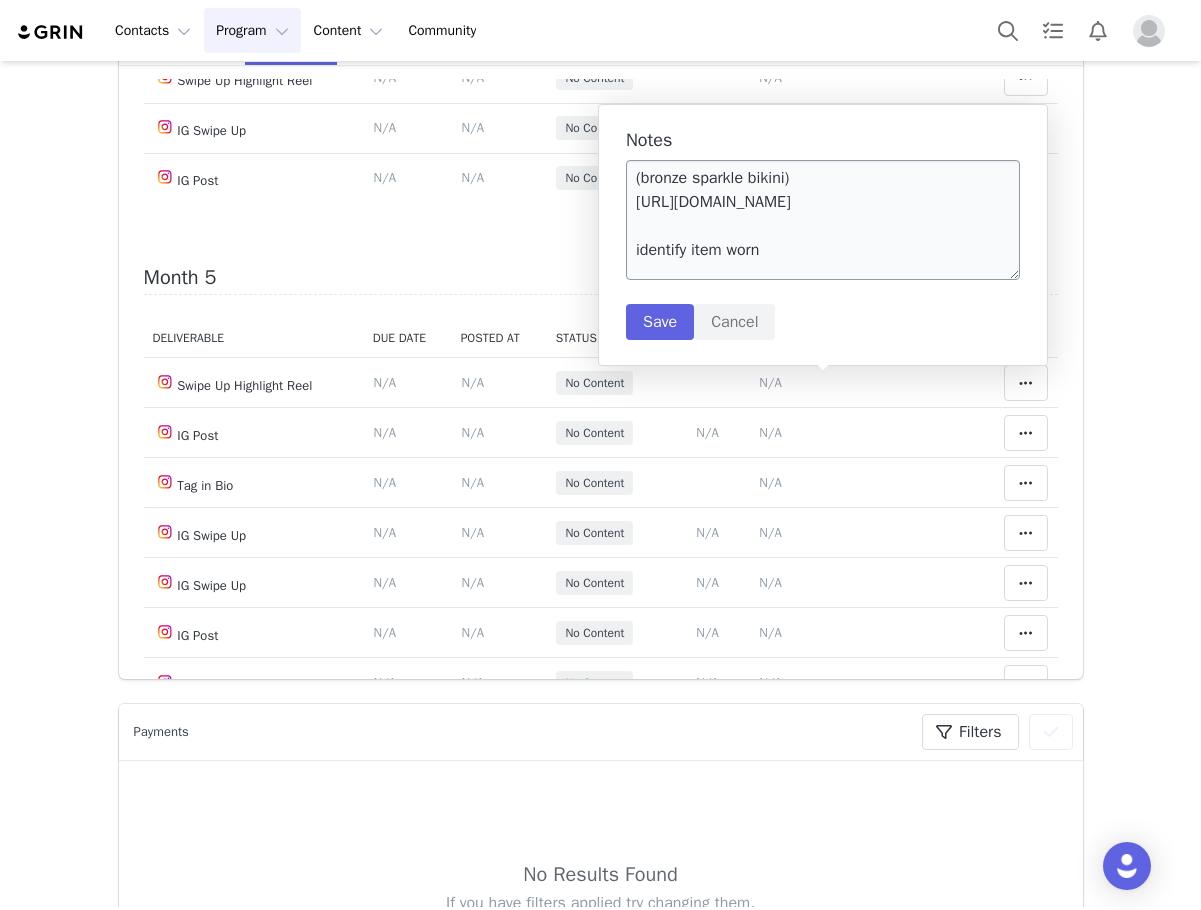 click on "Notes (bronze sparkle bikini)
https://www.instagram.com/p/DKzxvjjNsIM/?img_index=1
identify item worn  Save  Cancel" at bounding box center (823, 235) 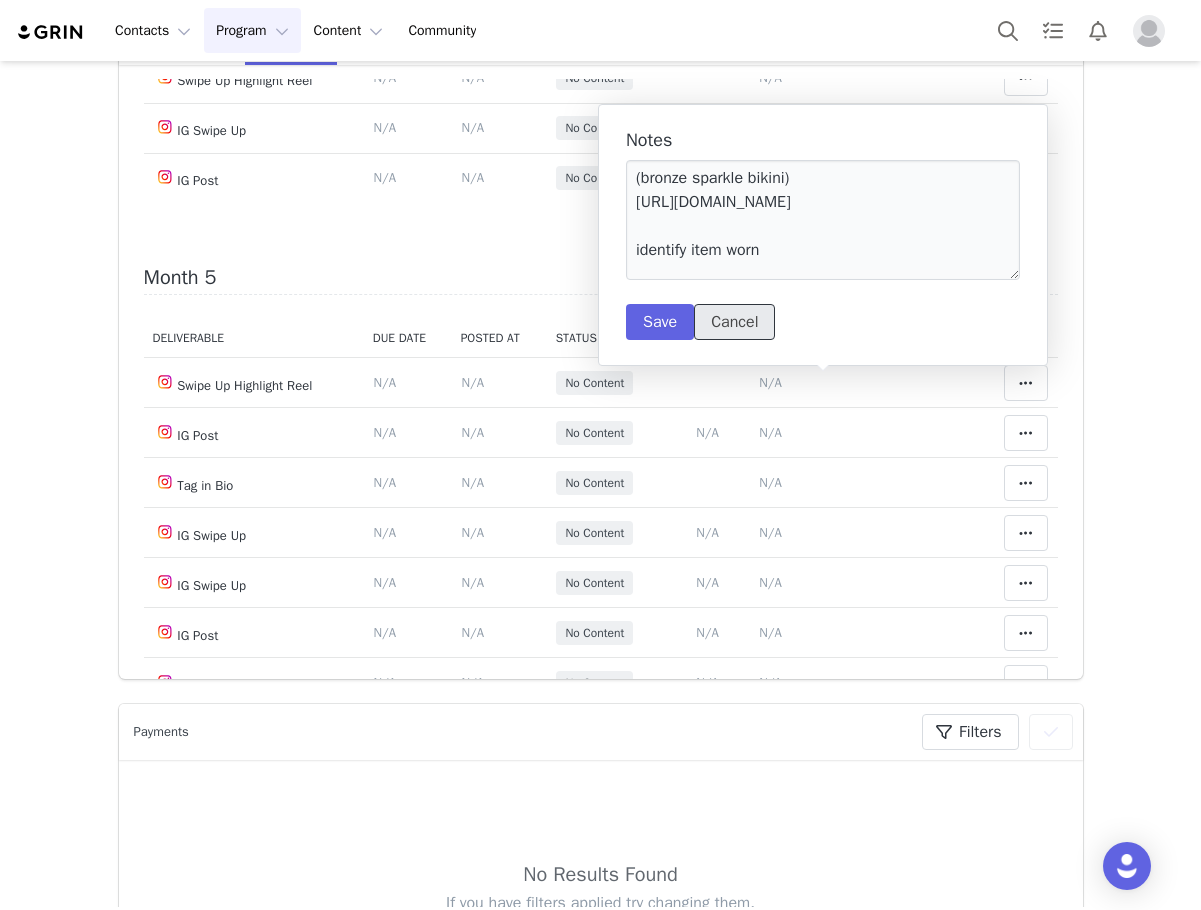 click on "Cancel" at bounding box center [734, 322] 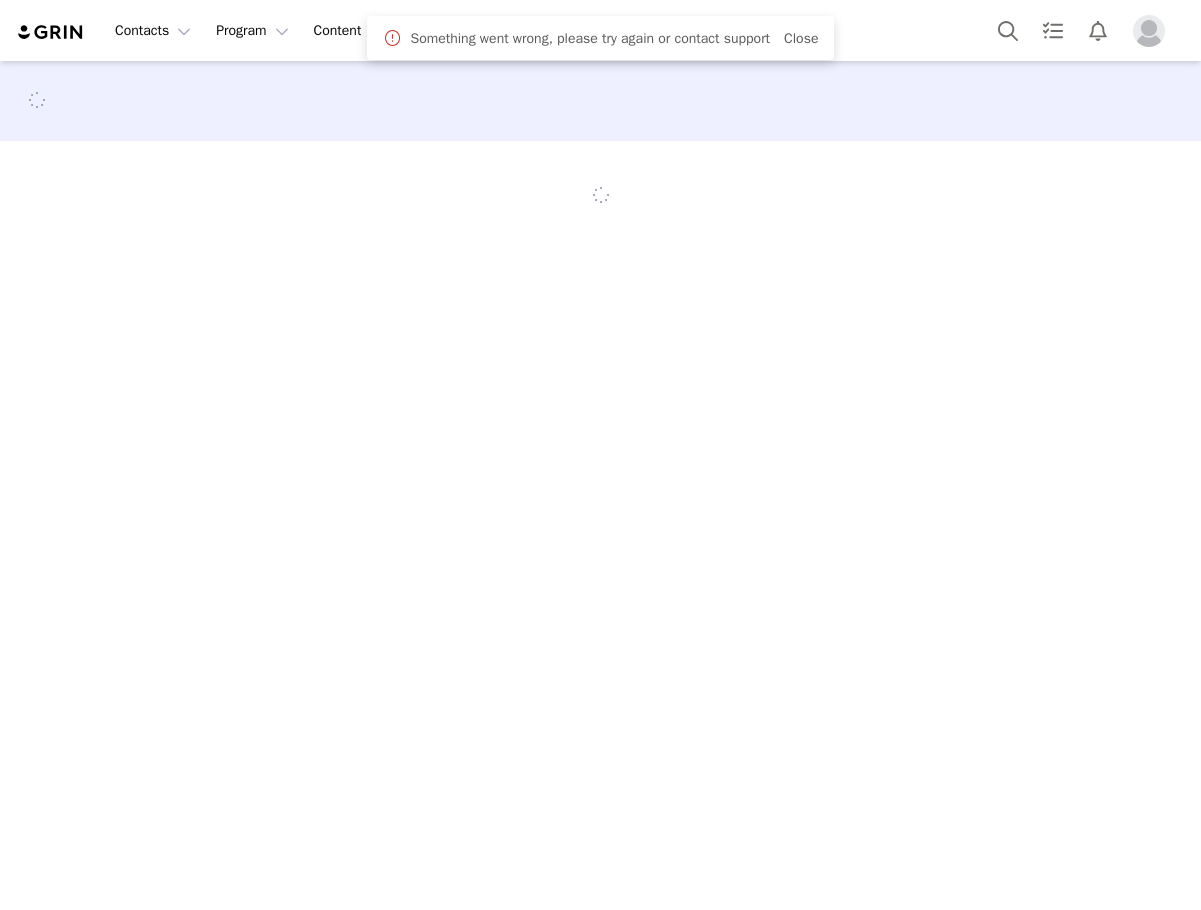 scroll, scrollTop: 0, scrollLeft: 0, axis: both 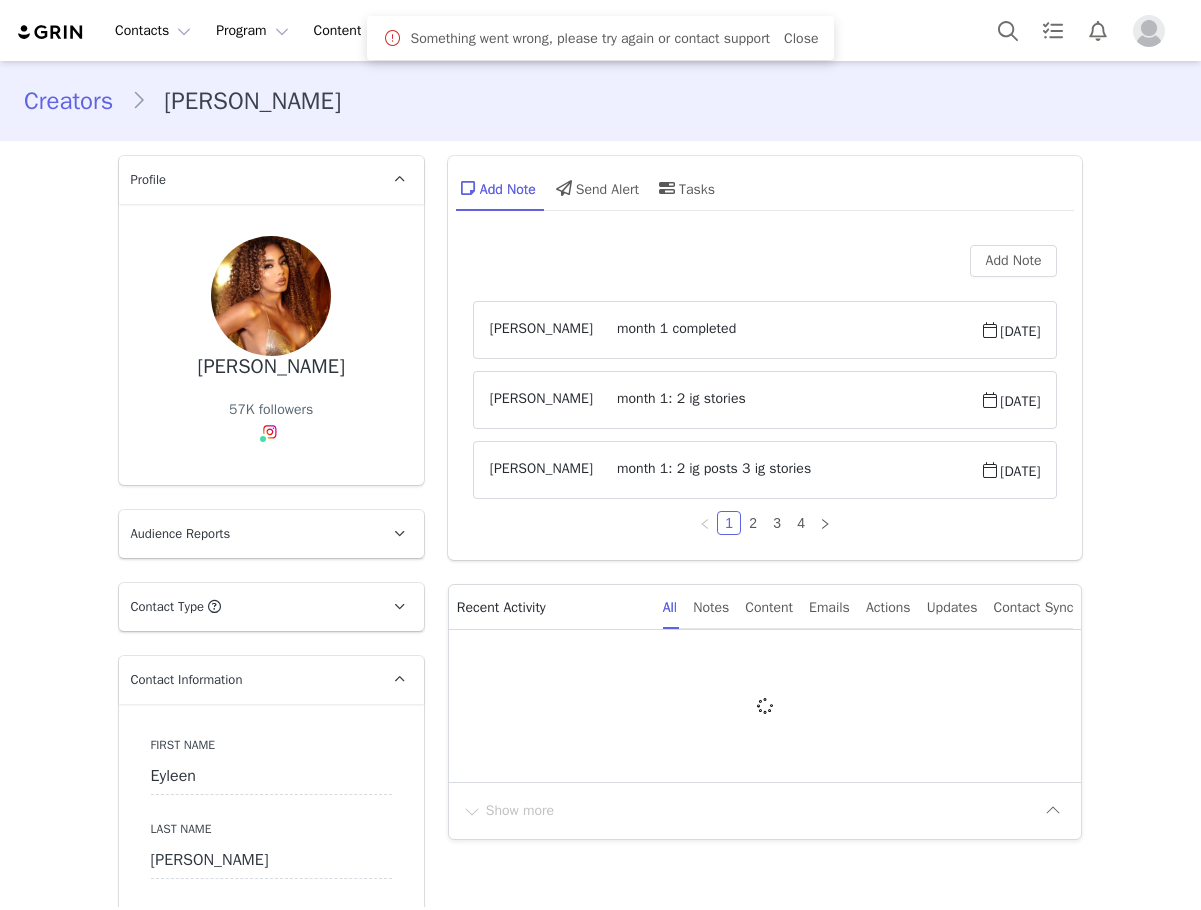 type on "+1 ([GEOGRAPHIC_DATA])" 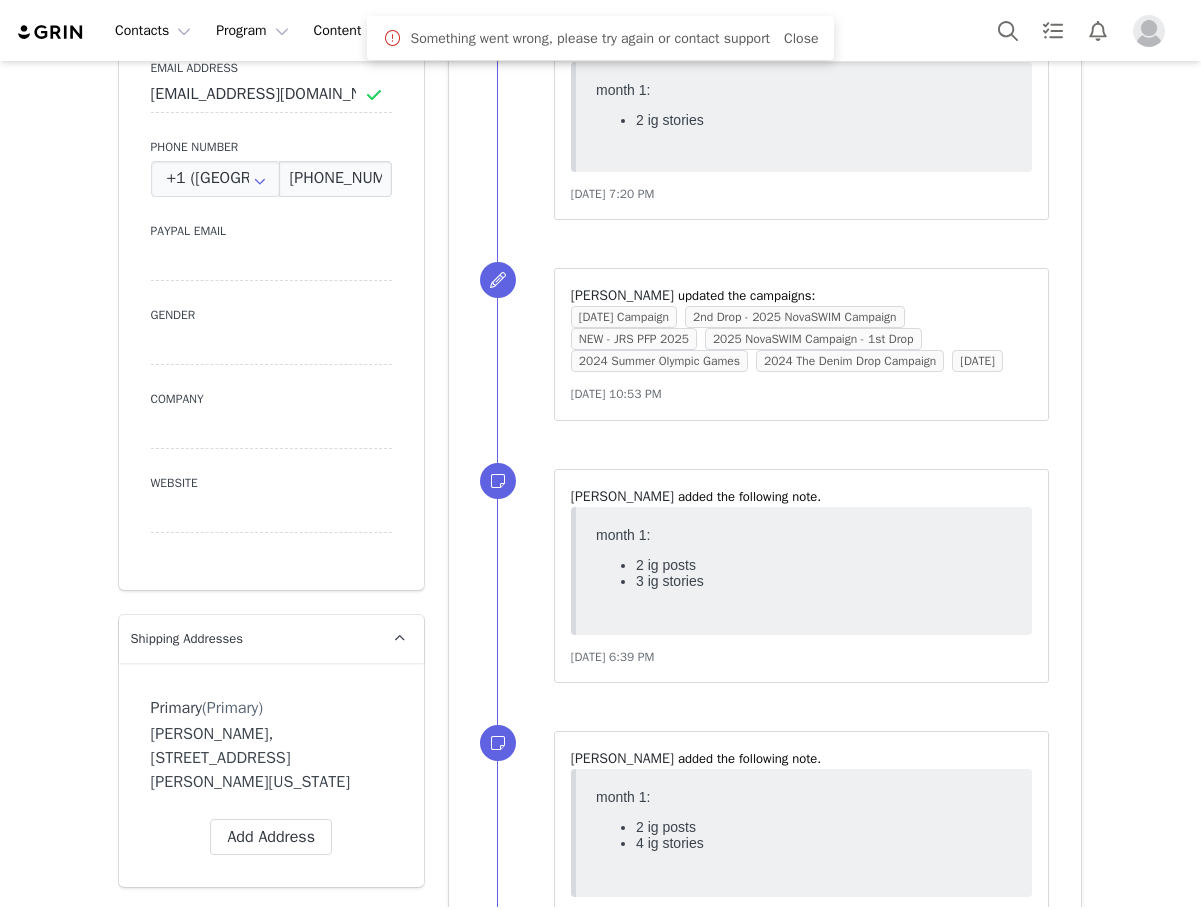 scroll, scrollTop: 0, scrollLeft: 0, axis: both 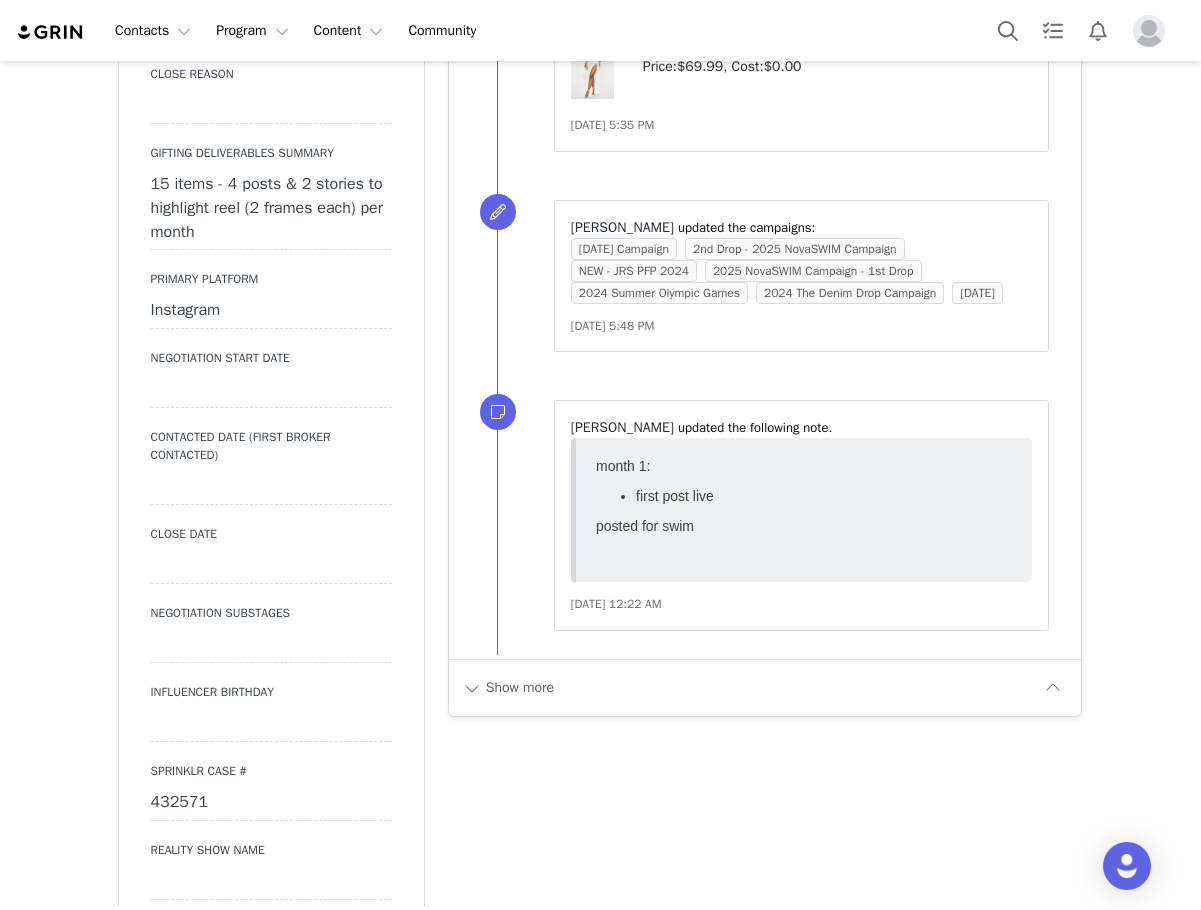 click on "432571" at bounding box center (271, 803) 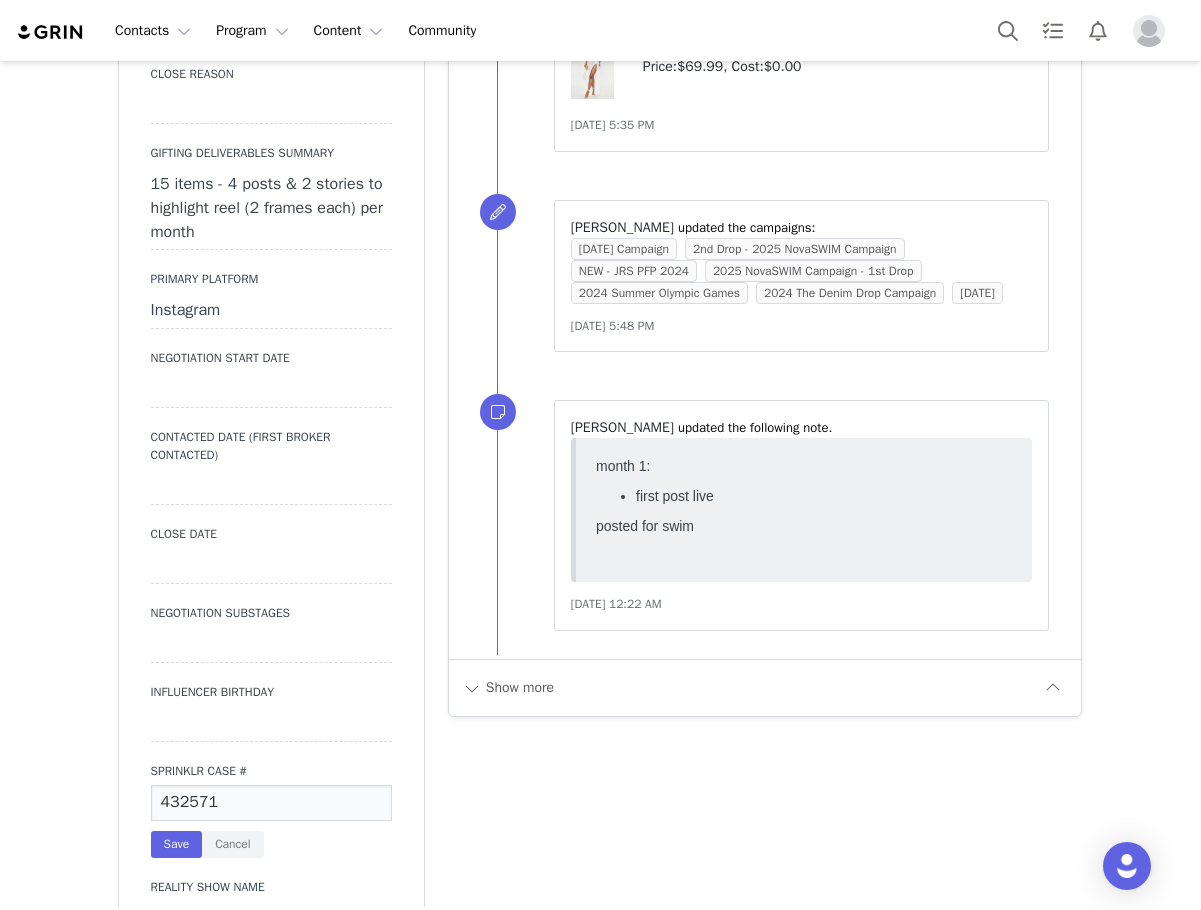 click on "432571" at bounding box center (271, 803) 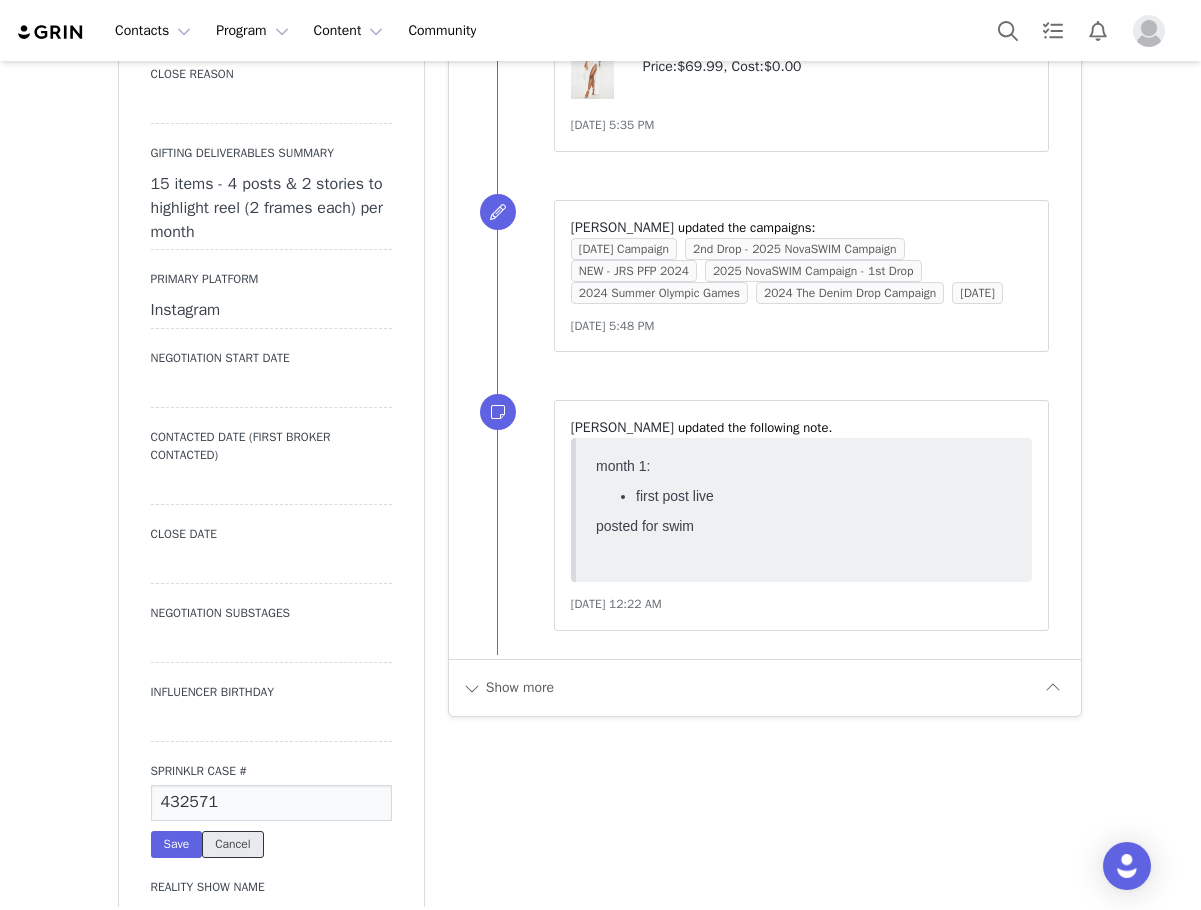 click on "Cancel" at bounding box center (232, 844) 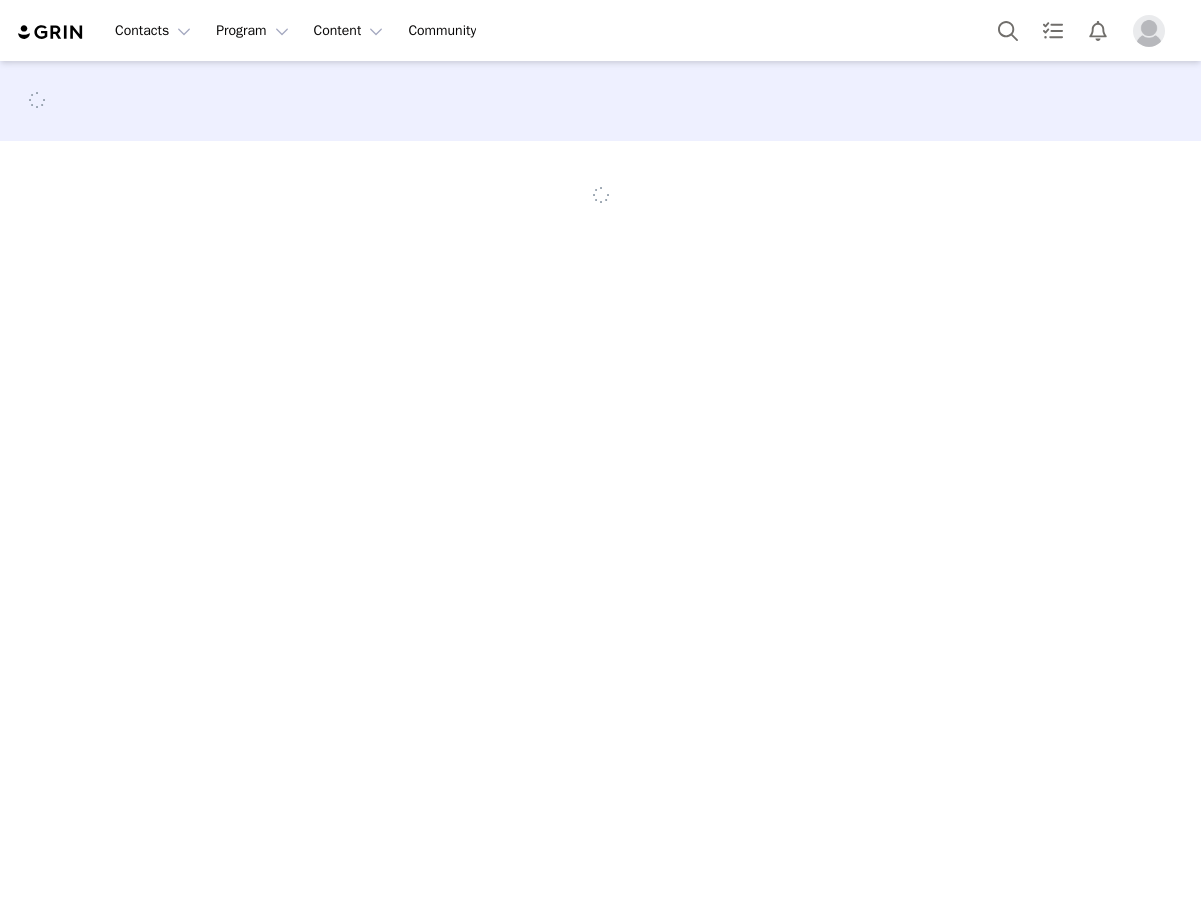 scroll, scrollTop: 0, scrollLeft: 0, axis: both 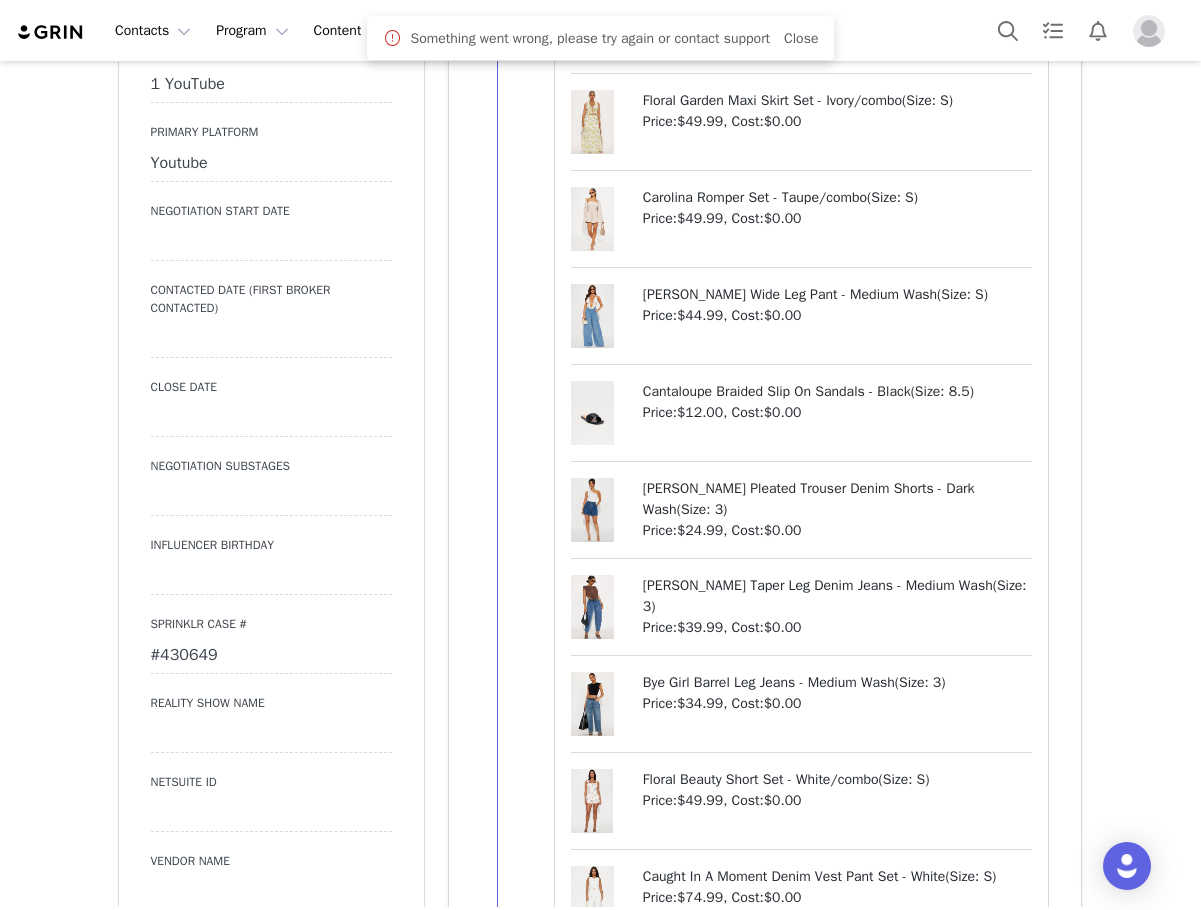 click on "#430649" at bounding box center (271, 656) 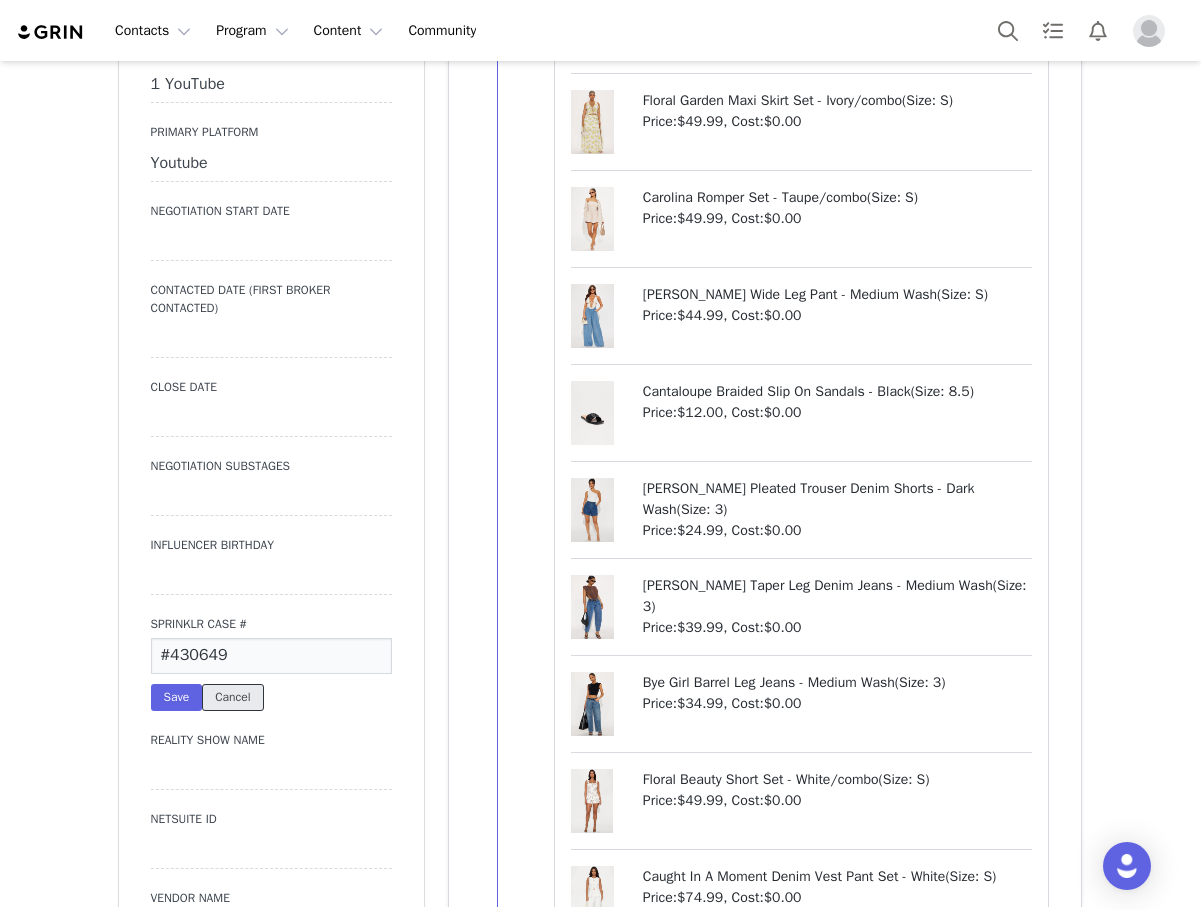 click on "Cancel" at bounding box center (232, 697) 